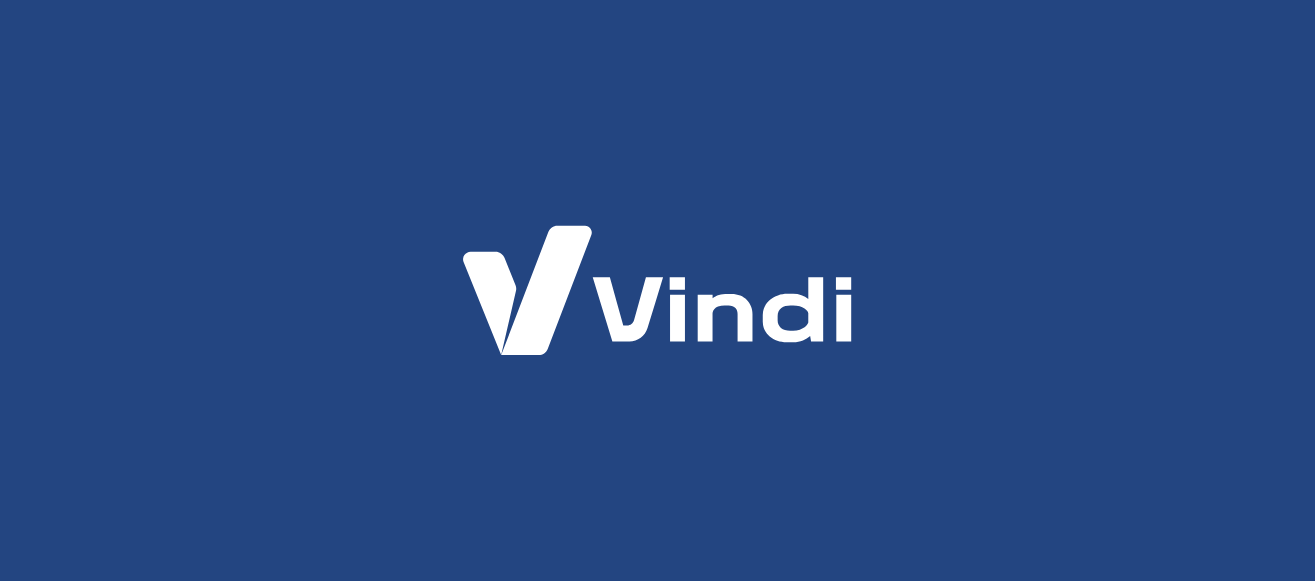 scroll, scrollTop: 0, scrollLeft: 0, axis: both 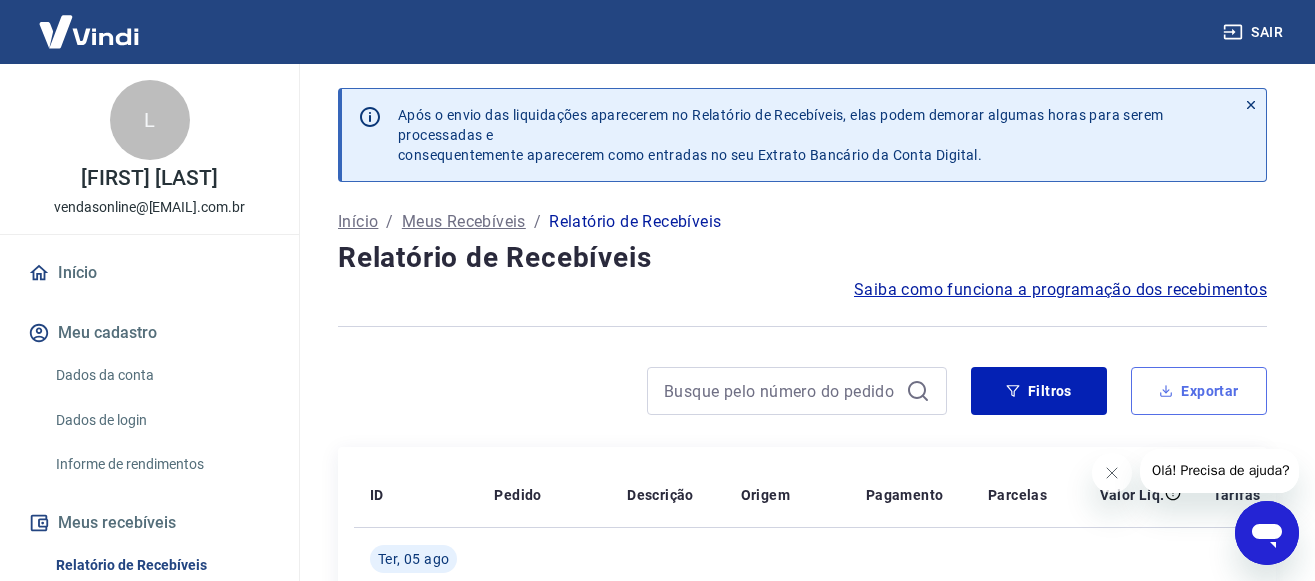 click on "Exportar" at bounding box center [1199, 391] 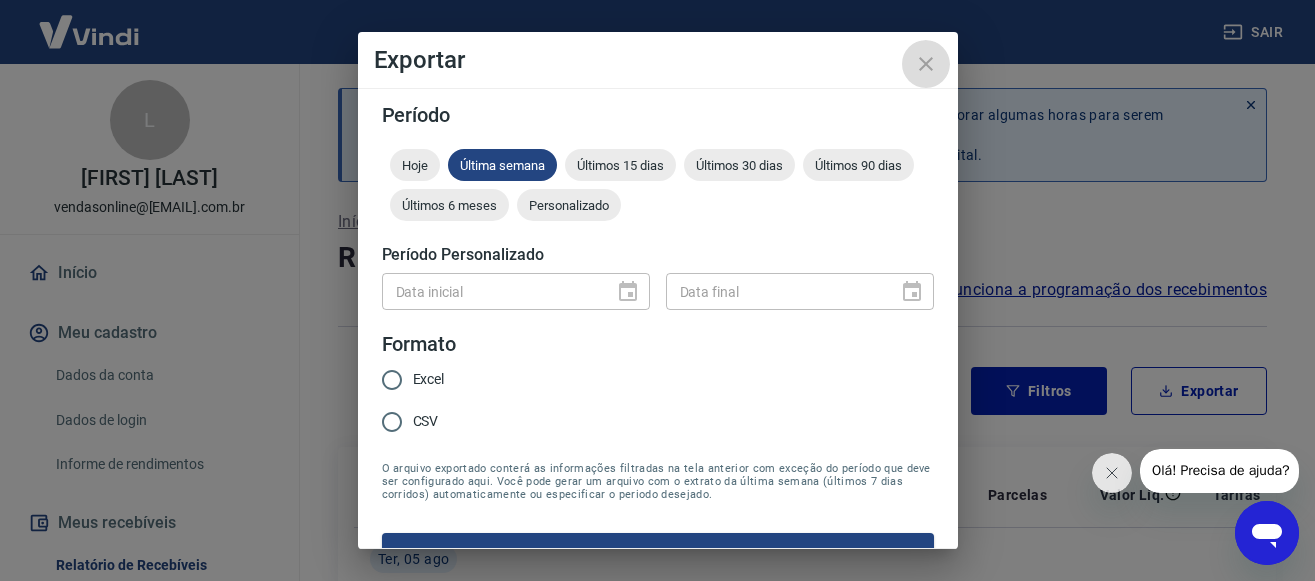 click 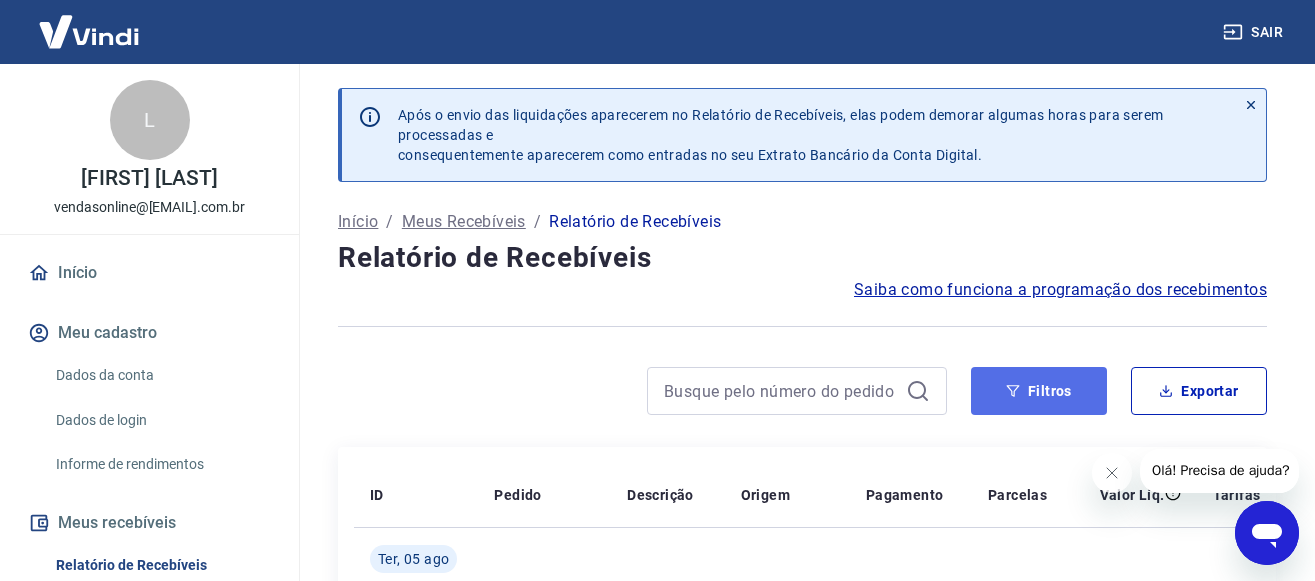 click on "Filtros" at bounding box center (1039, 391) 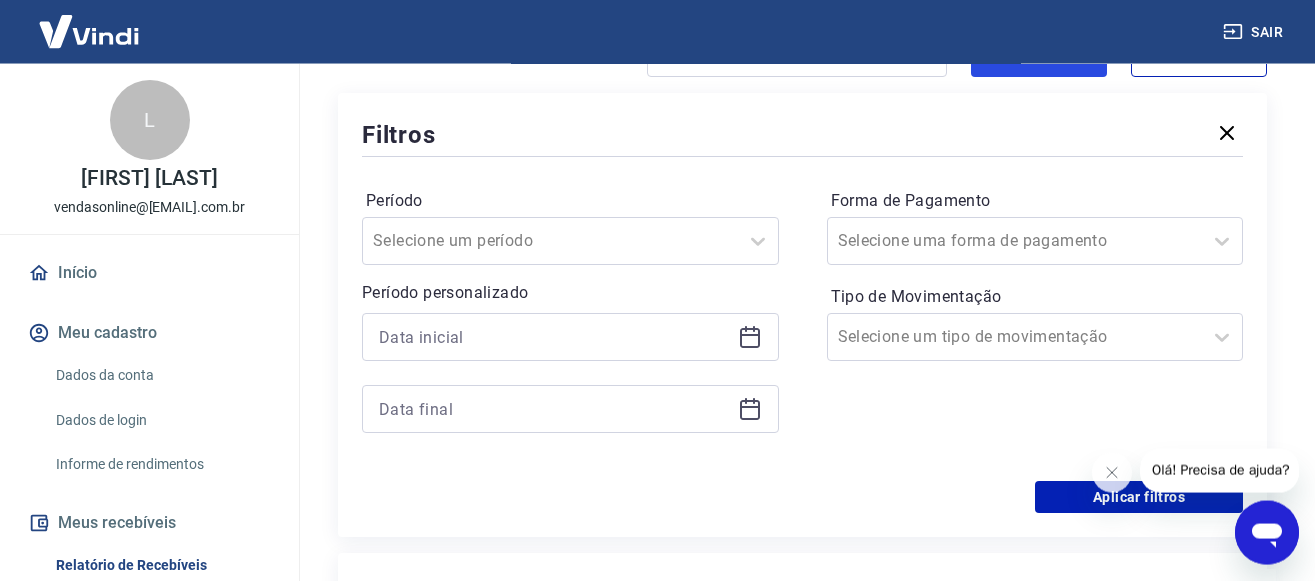 scroll, scrollTop: 408, scrollLeft: 0, axis: vertical 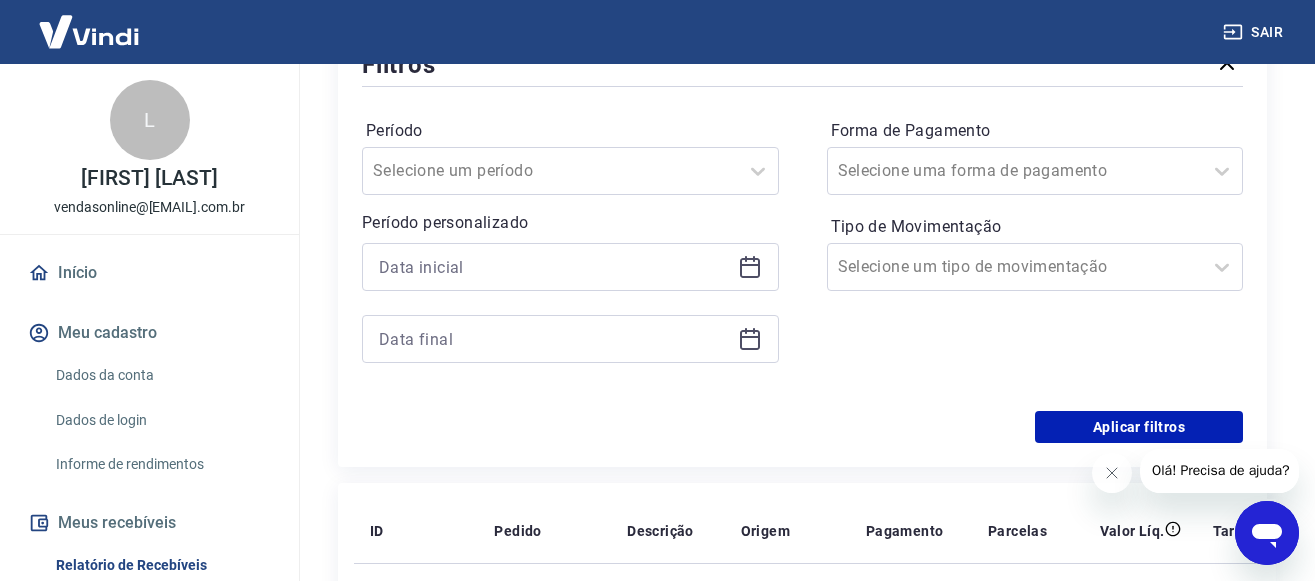 click 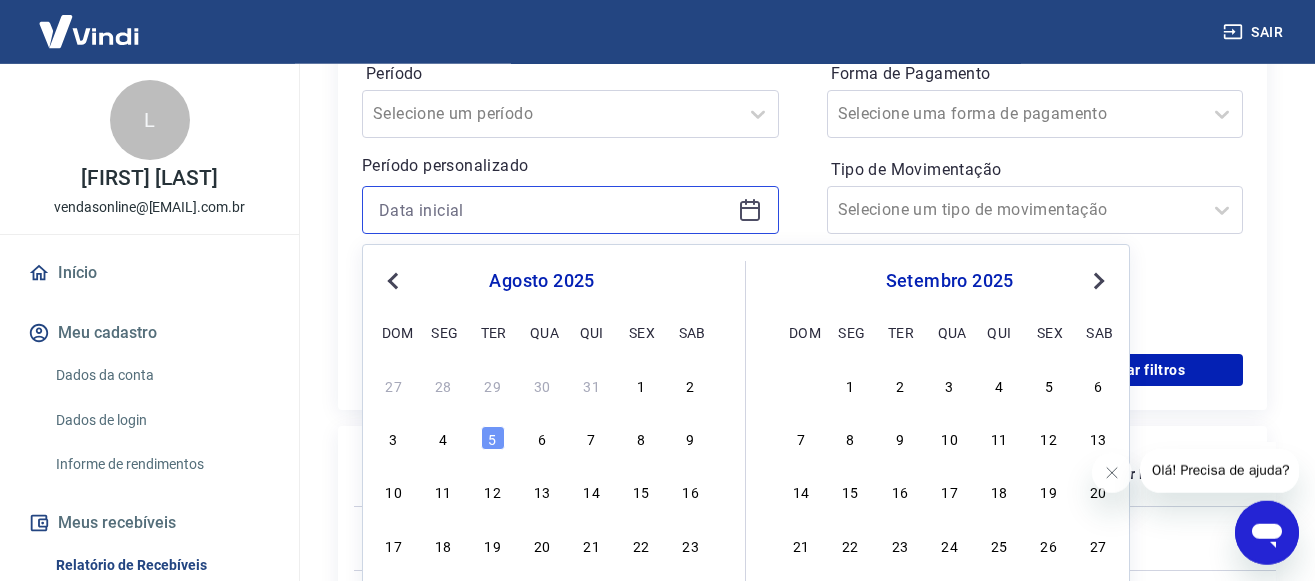 scroll, scrollTop: 510, scrollLeft: 0, axis: vertical 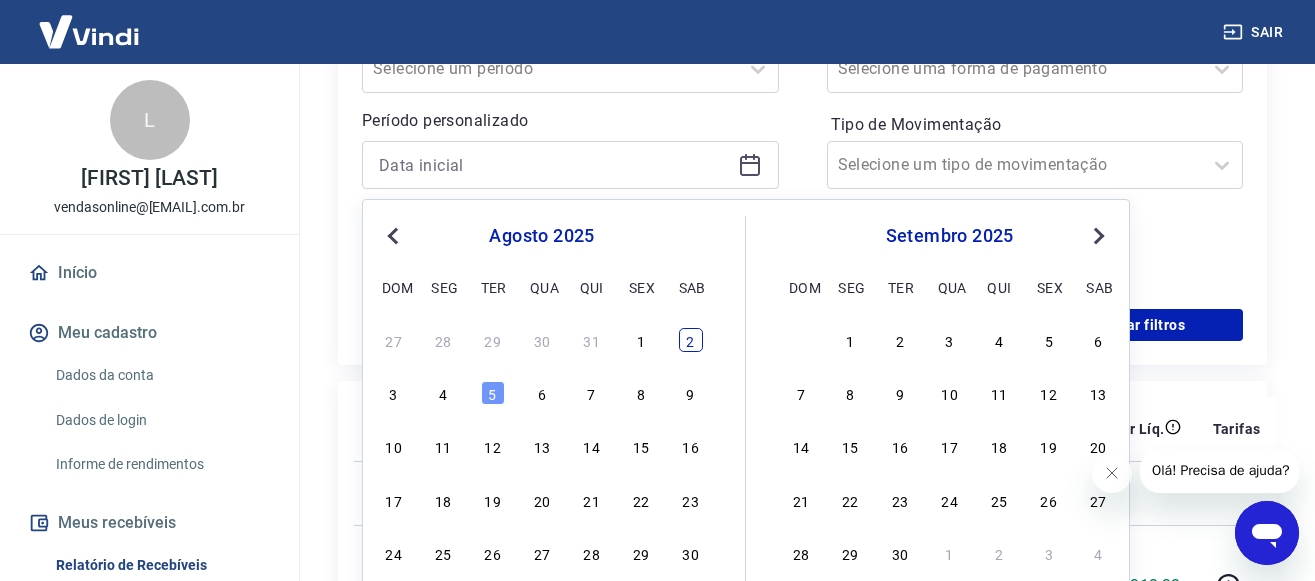 click on "2" at bounding box center [691, 340] 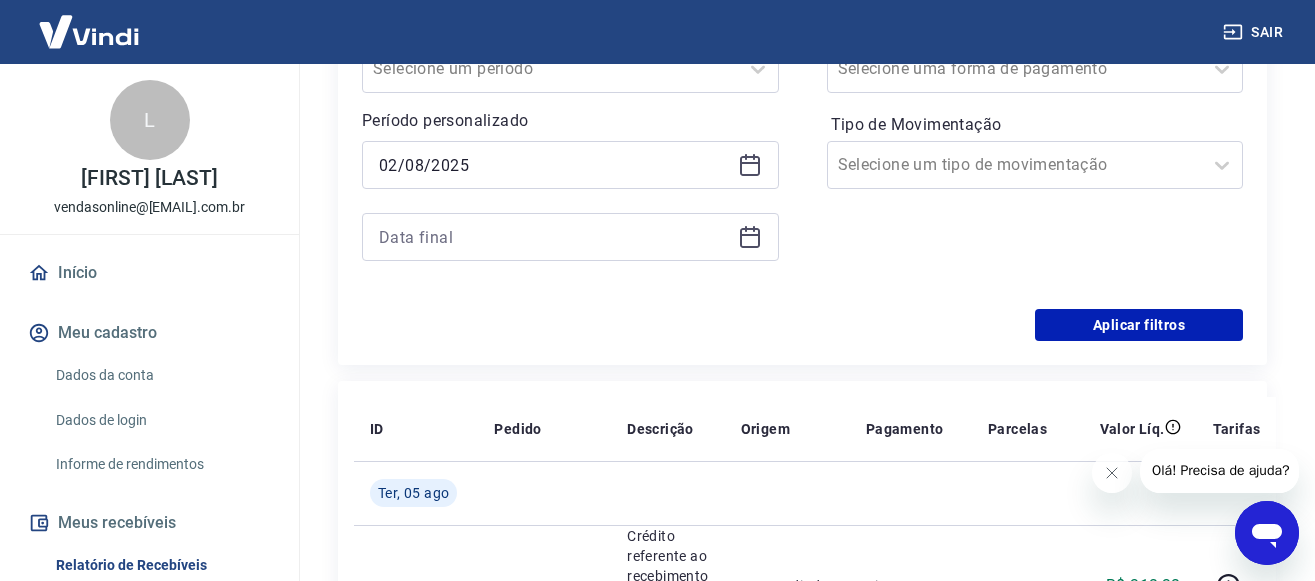 type on "02/08/2025" 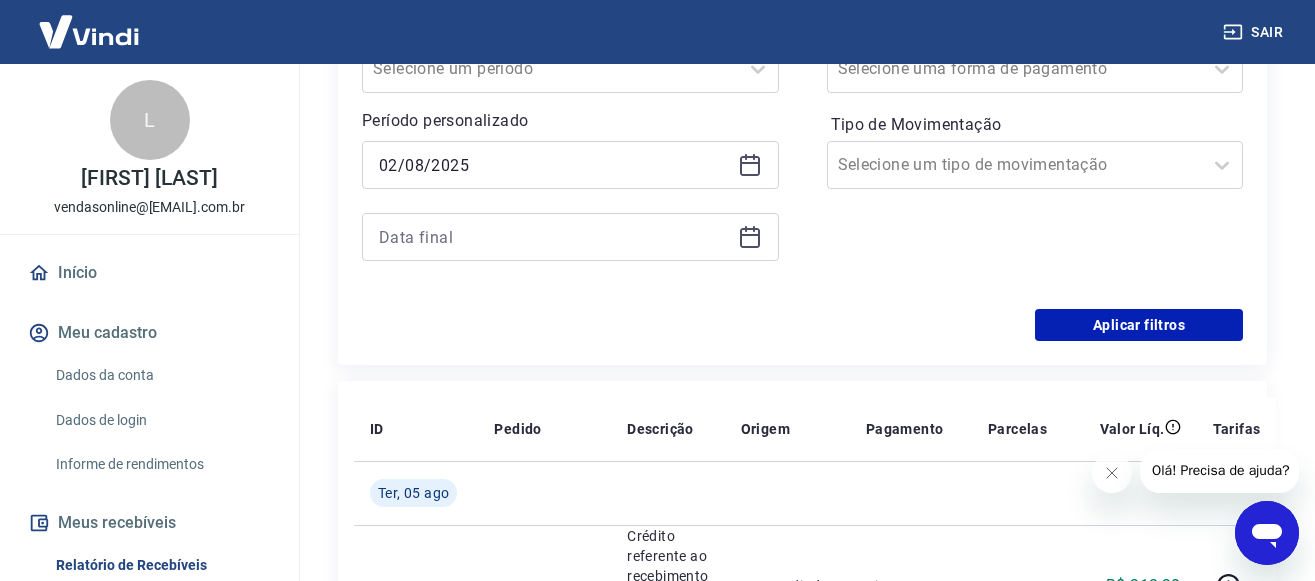 click 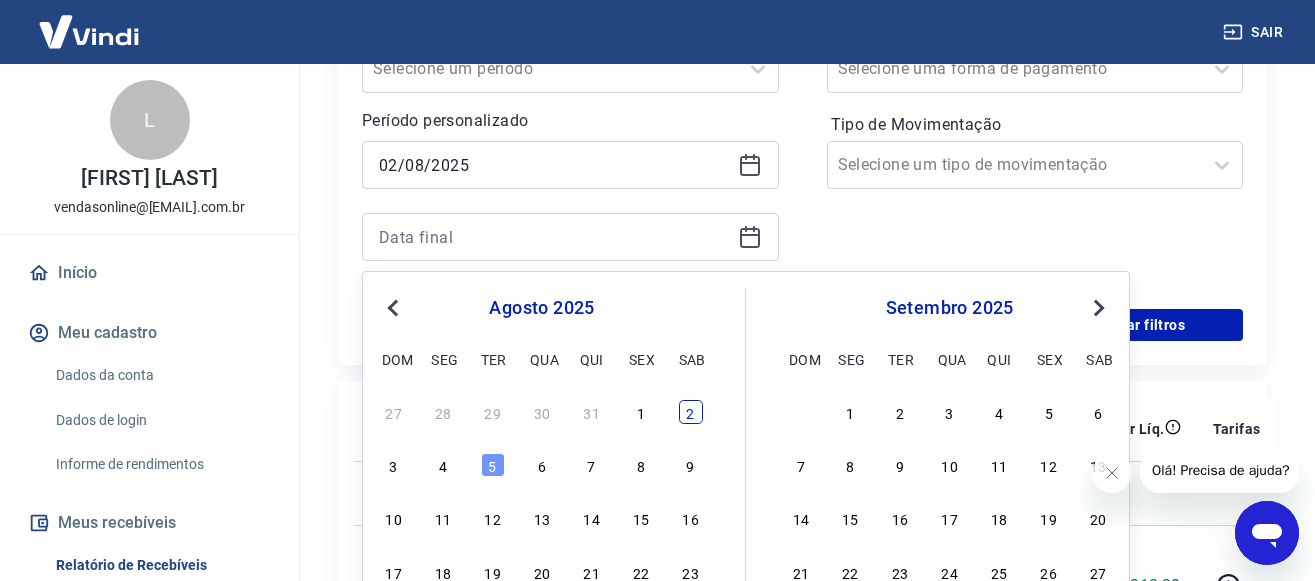 click on "2" at bounding box center [691, 412] 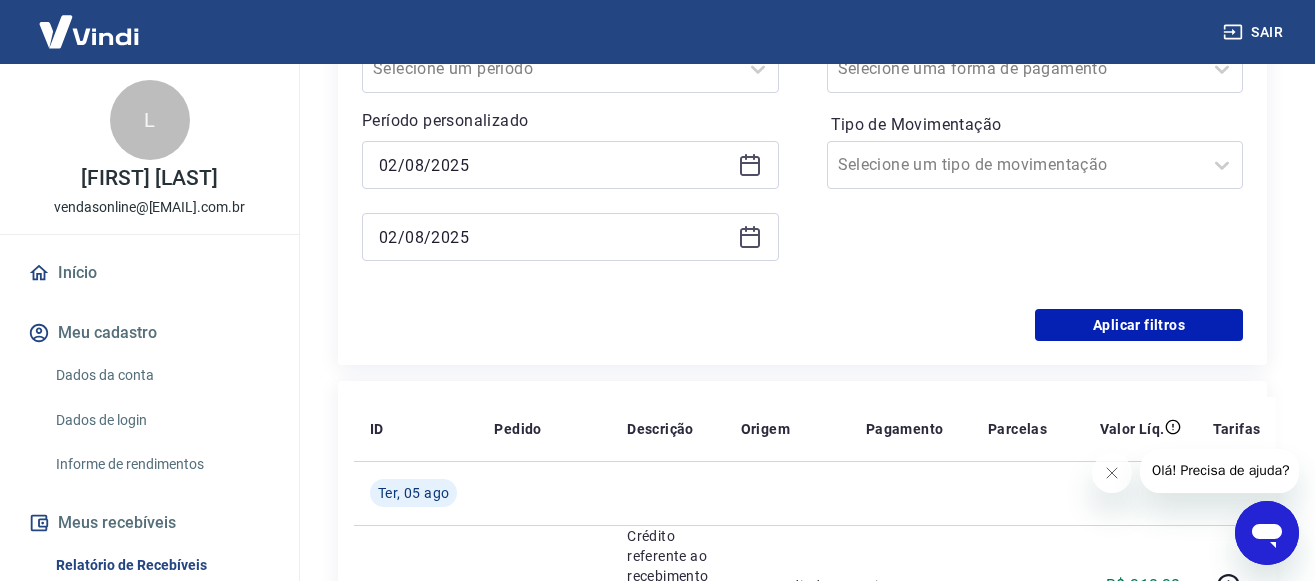 scroll, scrollTop: 306, scrollLeft: 0, axis: vertical 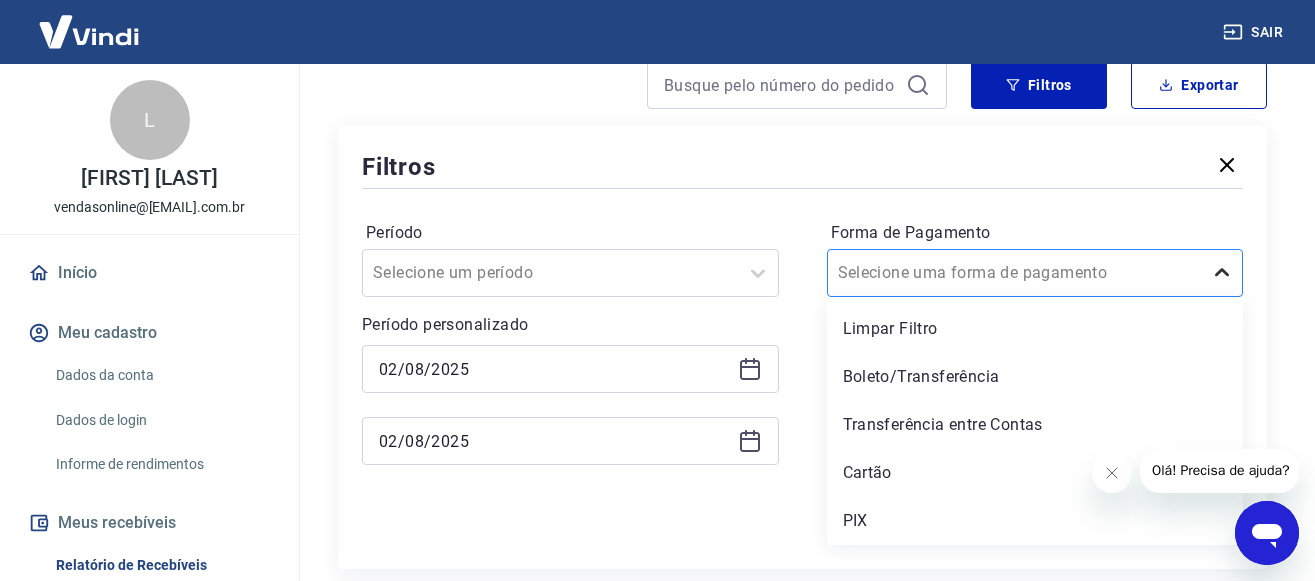 click 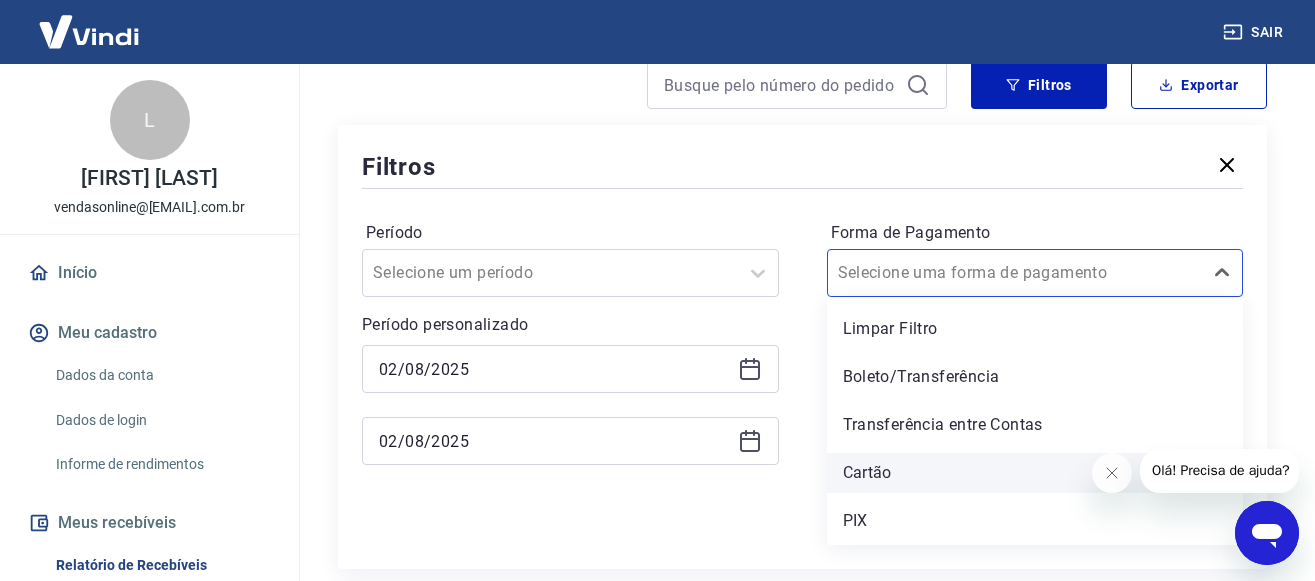 click on "Cartão" at bounding box center [1035, 473] 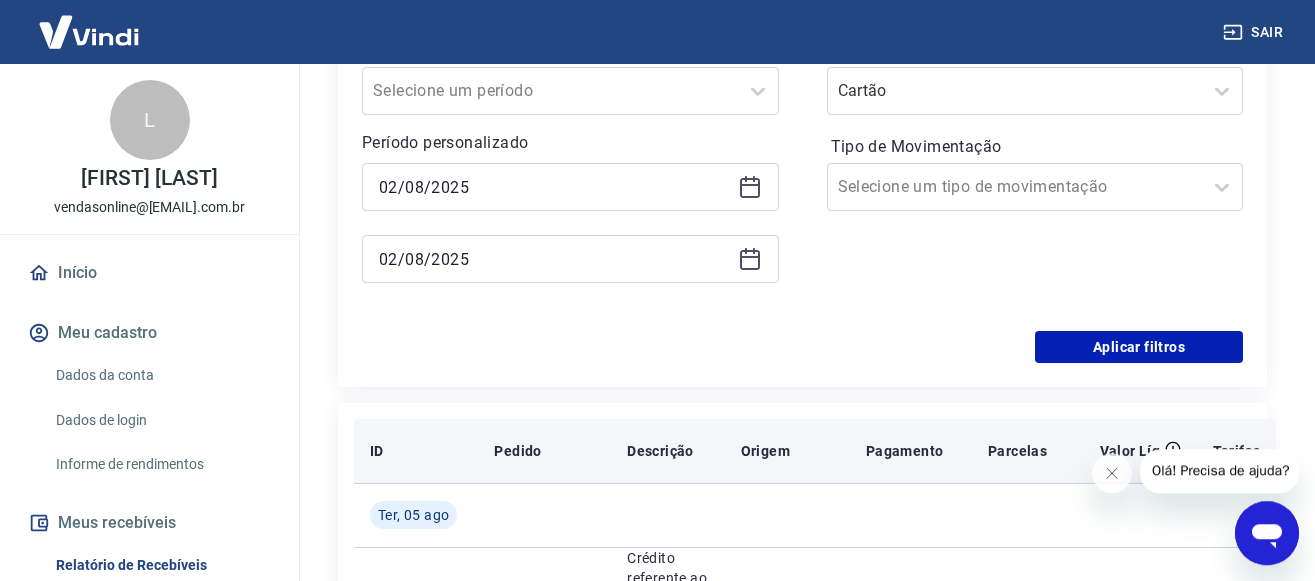 scroll, scrollTop: 510, scrollLeft: 0, axis: vertical 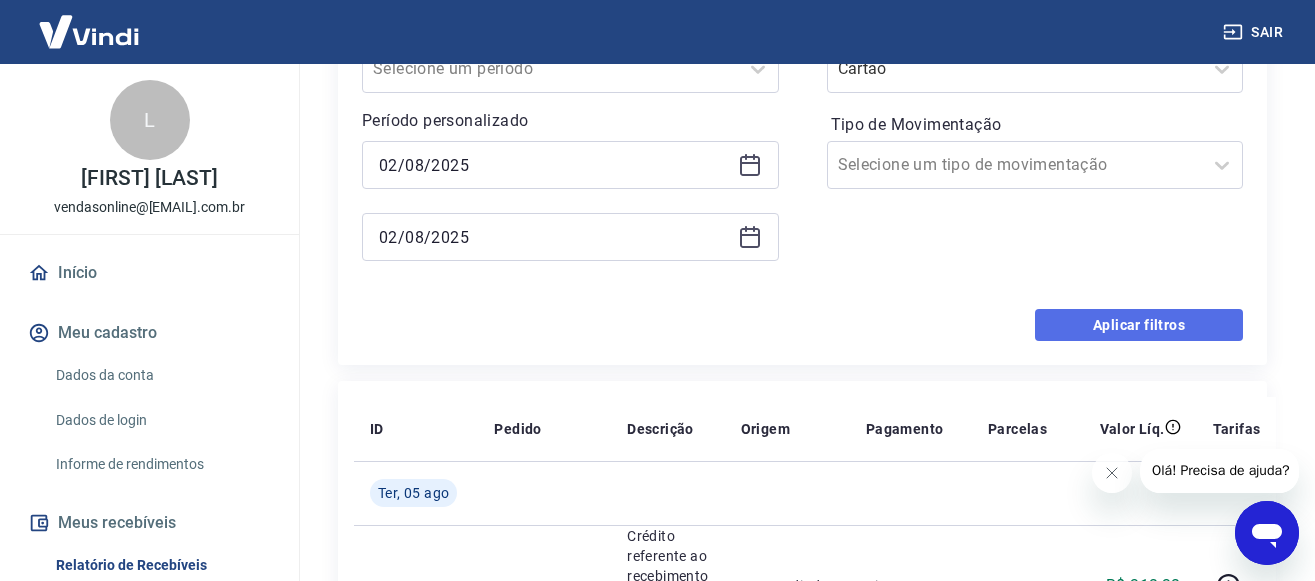 click on "Aplicar filtros" at bounding box center [1139, 325] 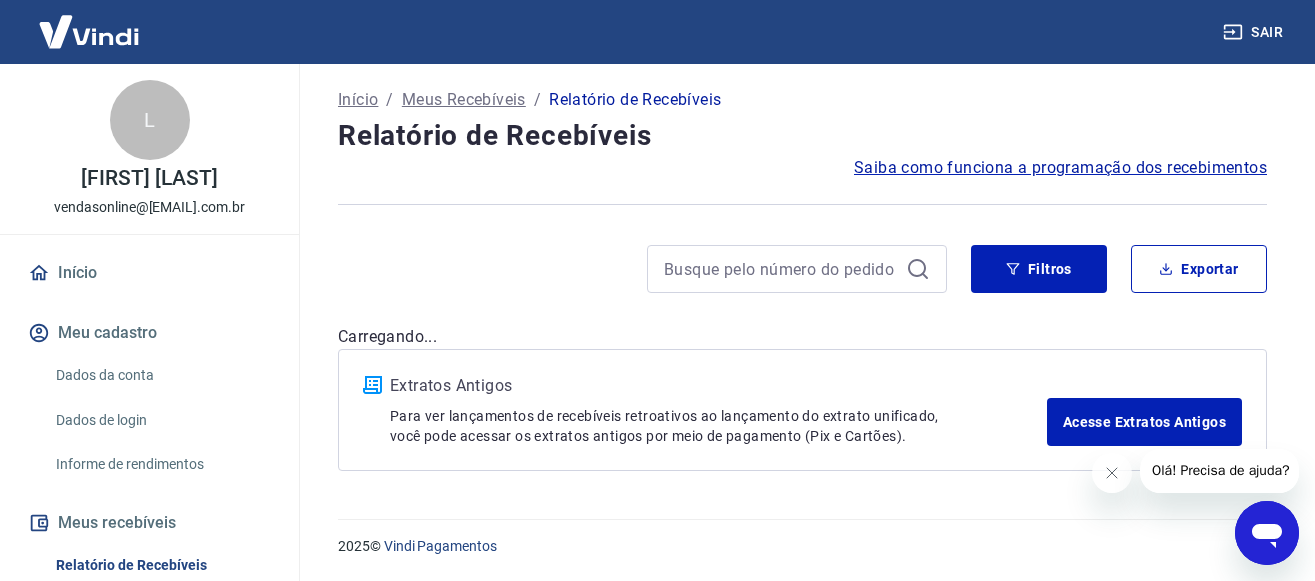 scroll, scrollTop: 122, scrollLeft: 0, axis: vertical 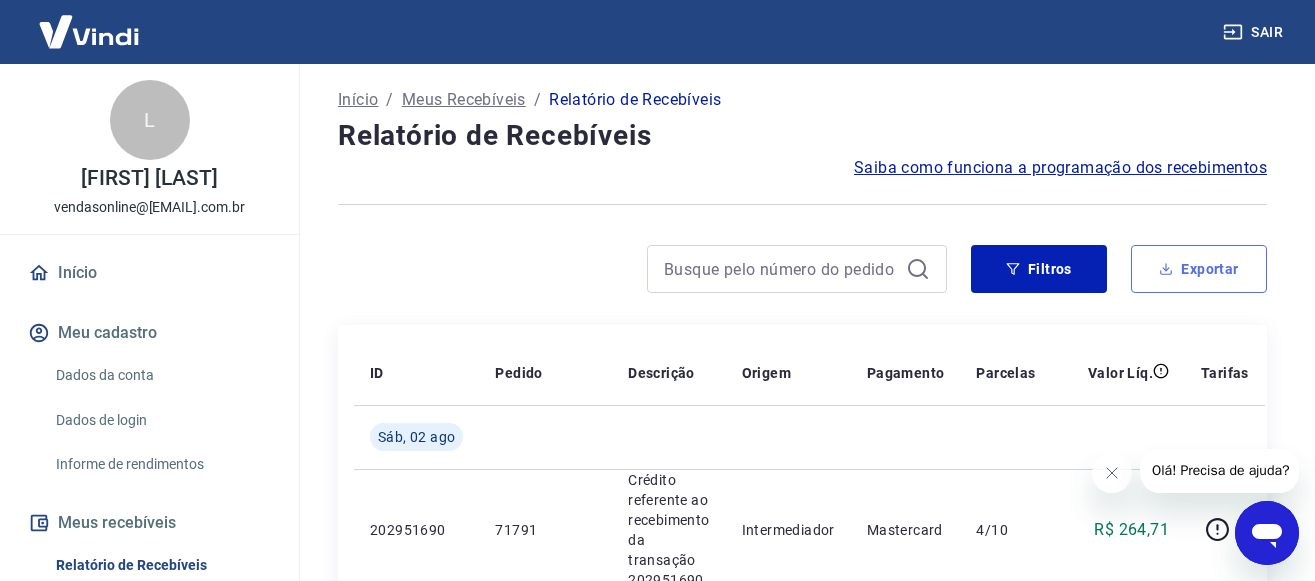click on "Exportar" at bounding box center [1199, 269] 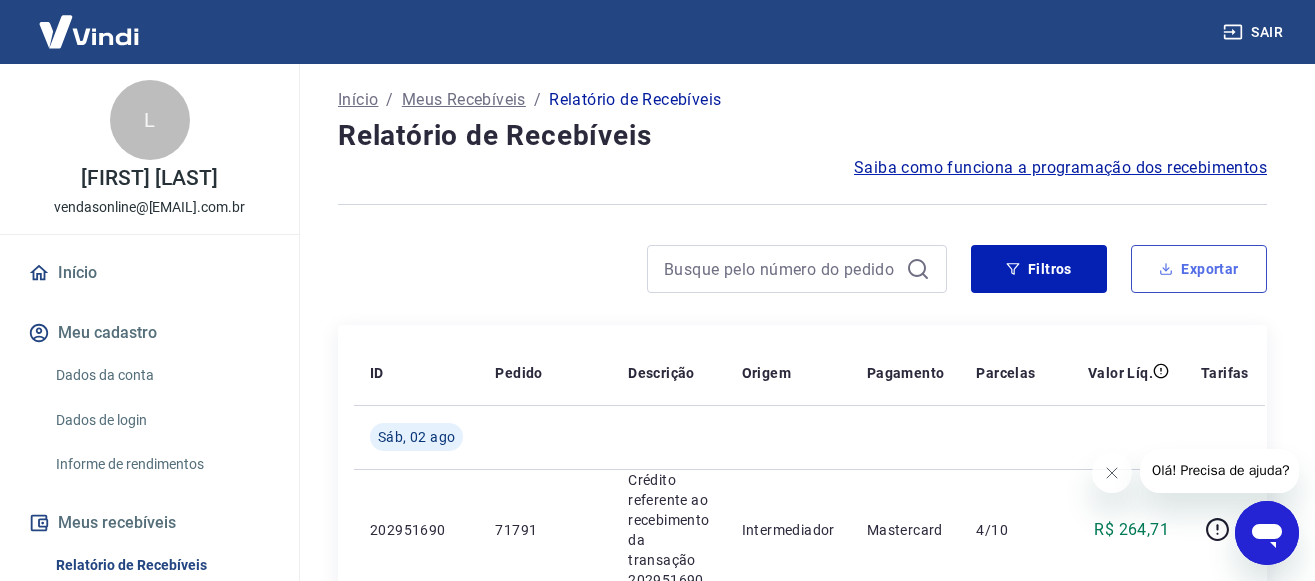type on "02/08/2025" 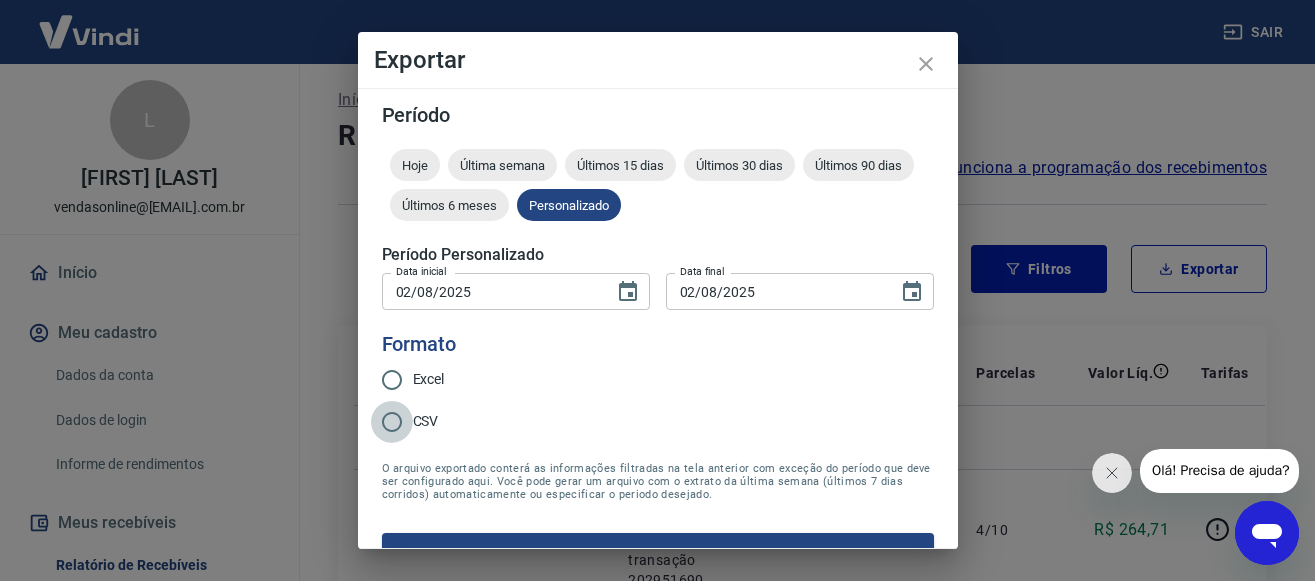 click on "CSV" at bounding box center [392, 422] 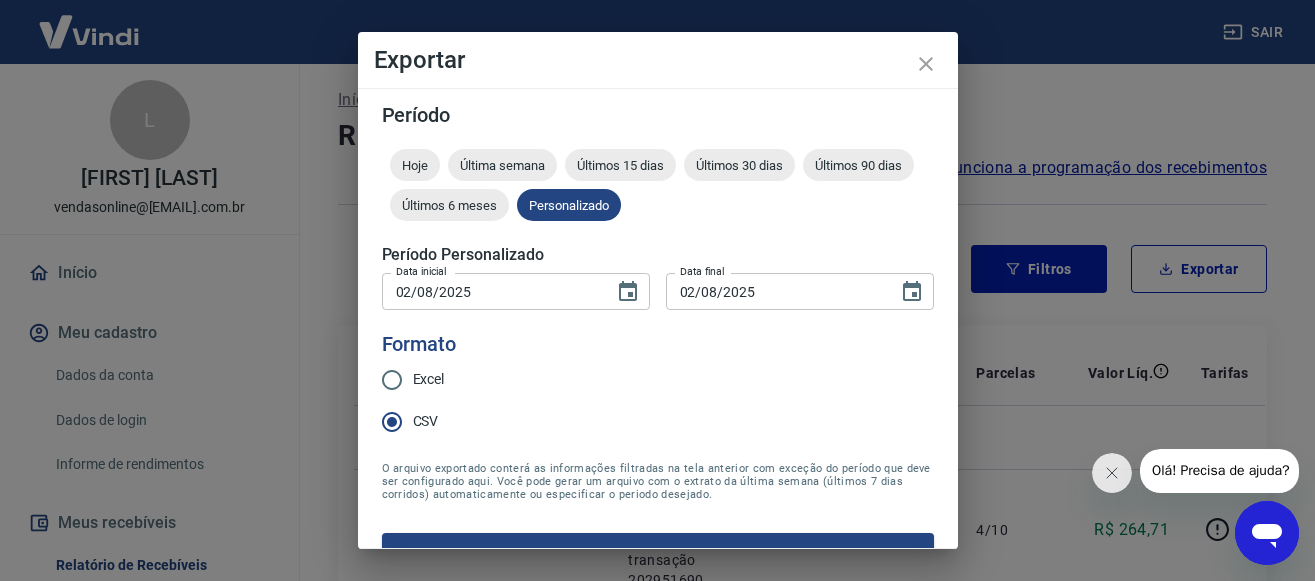scroll, scrollTop: 43, scrollLeft: 0, axis: vertical 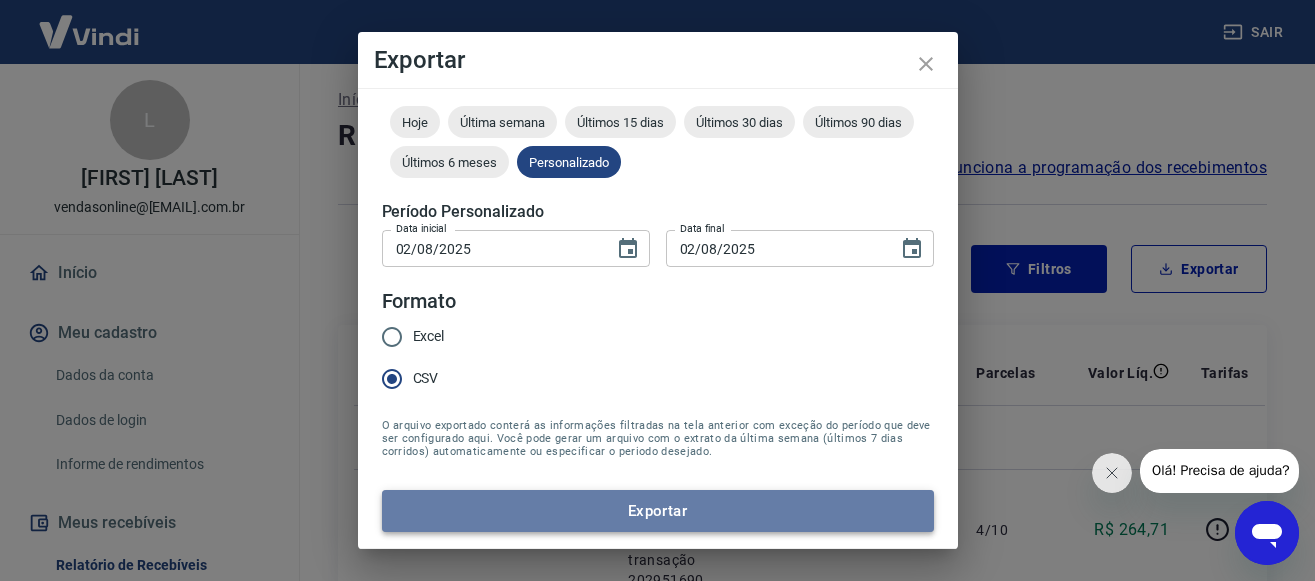 click on "Exportar" at bounding box center (658, 511) 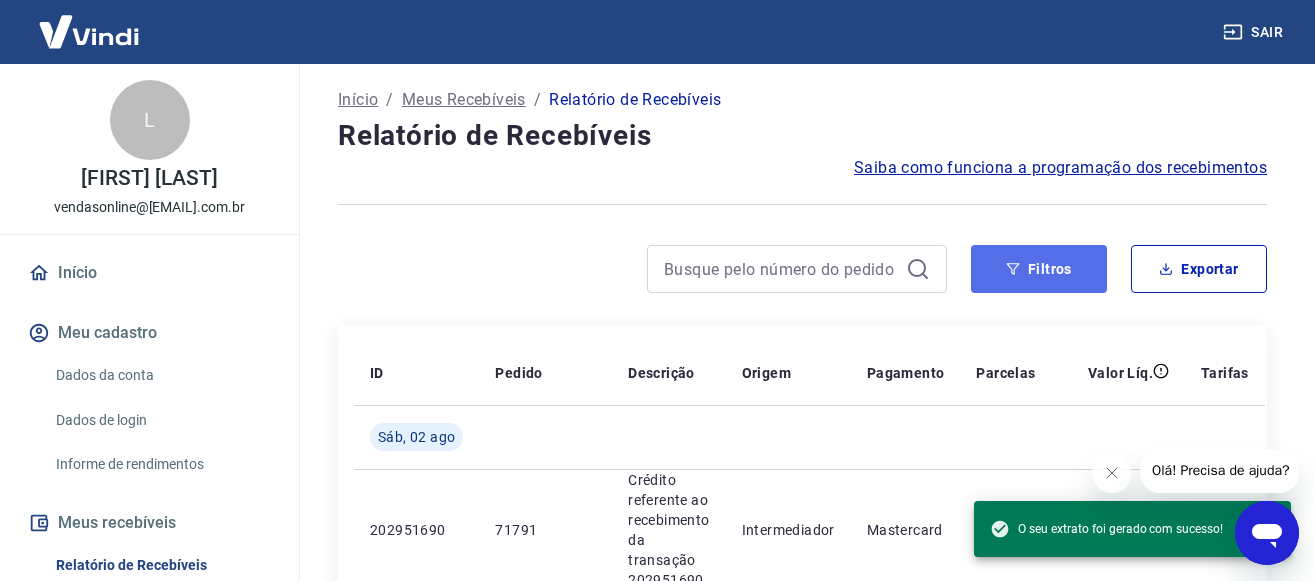 click on "Filtros" at bounding box center (1039, 269) 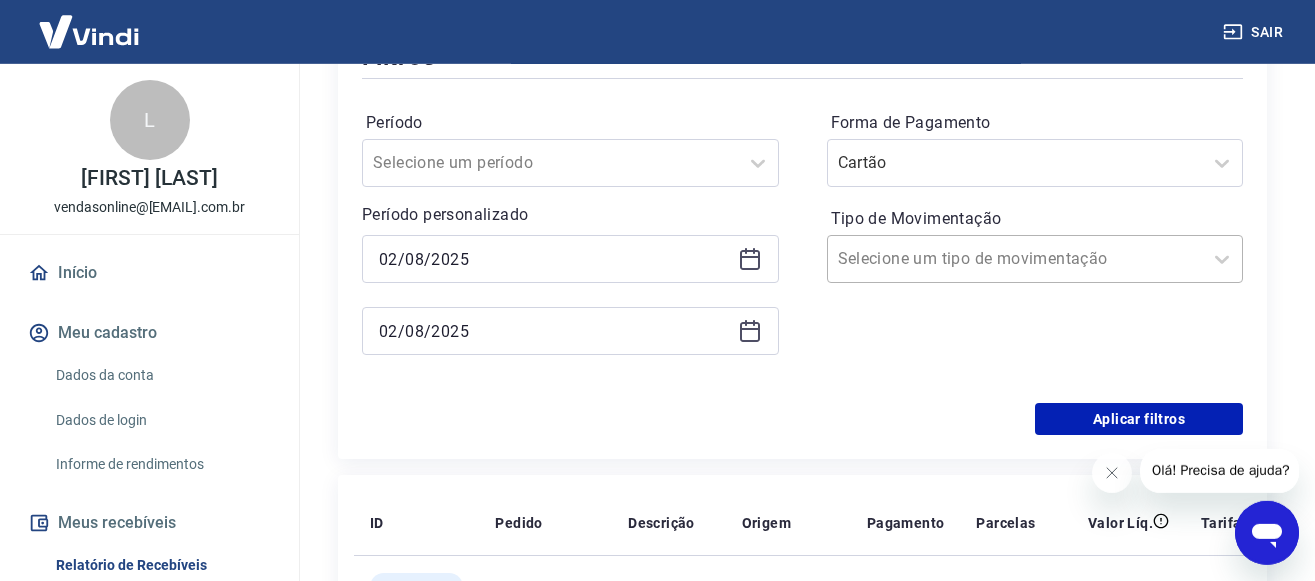 scroll, scrollTop: 428, scrollLeft: 0, axis: vertical 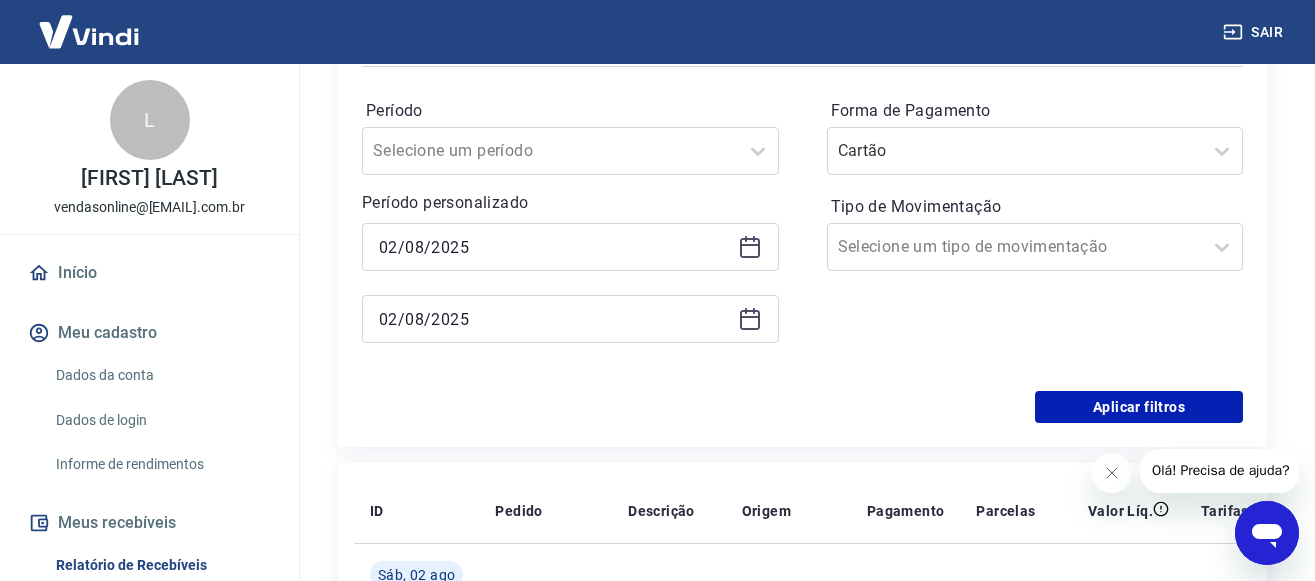 click 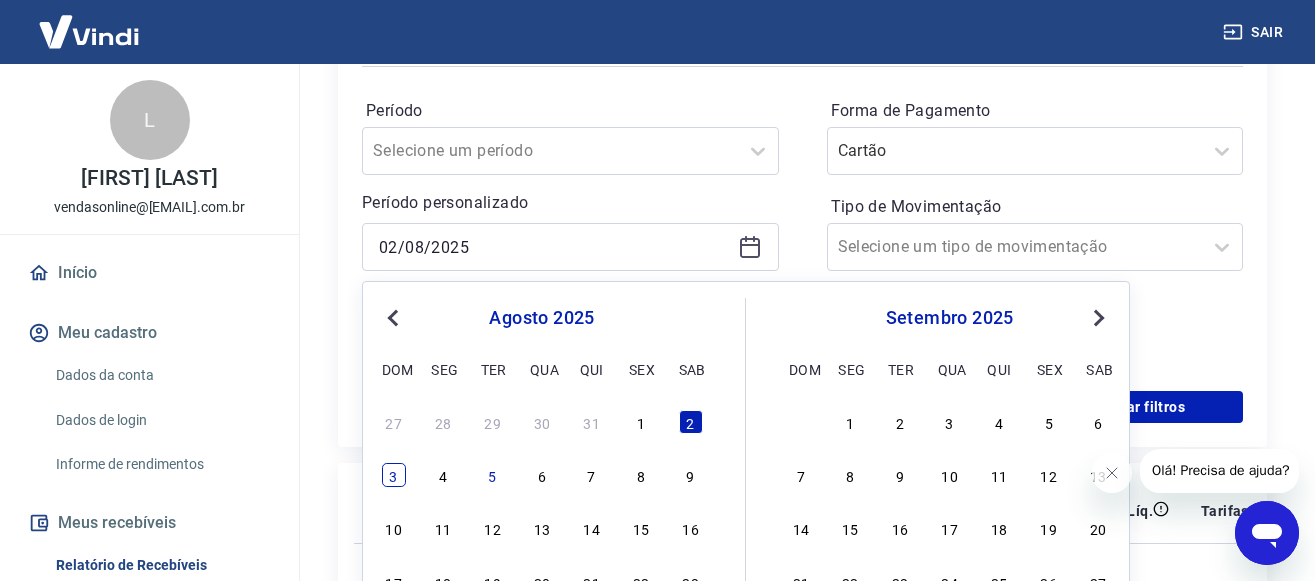 click on "3" at bounding box center (394, 475) 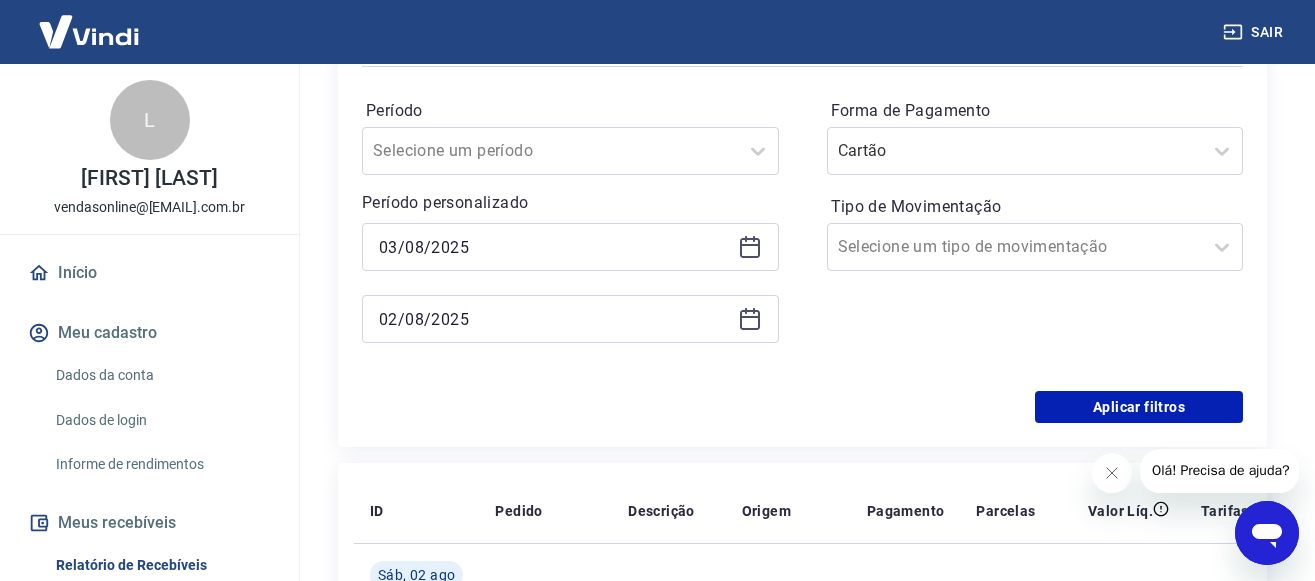 type on "03/08/2025" 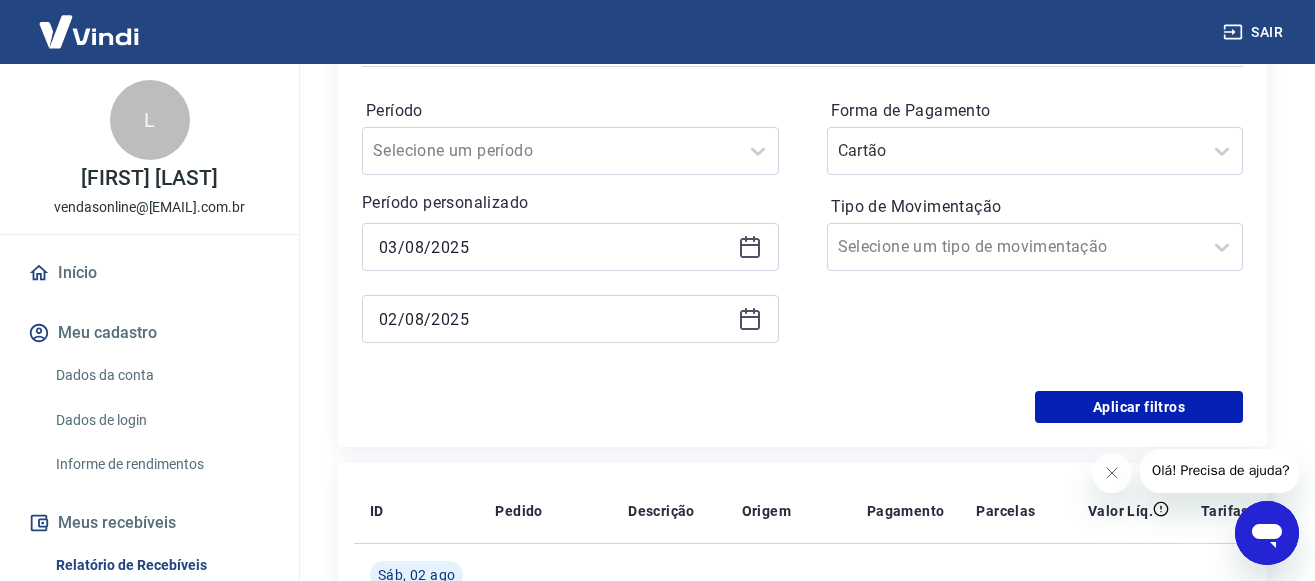 click 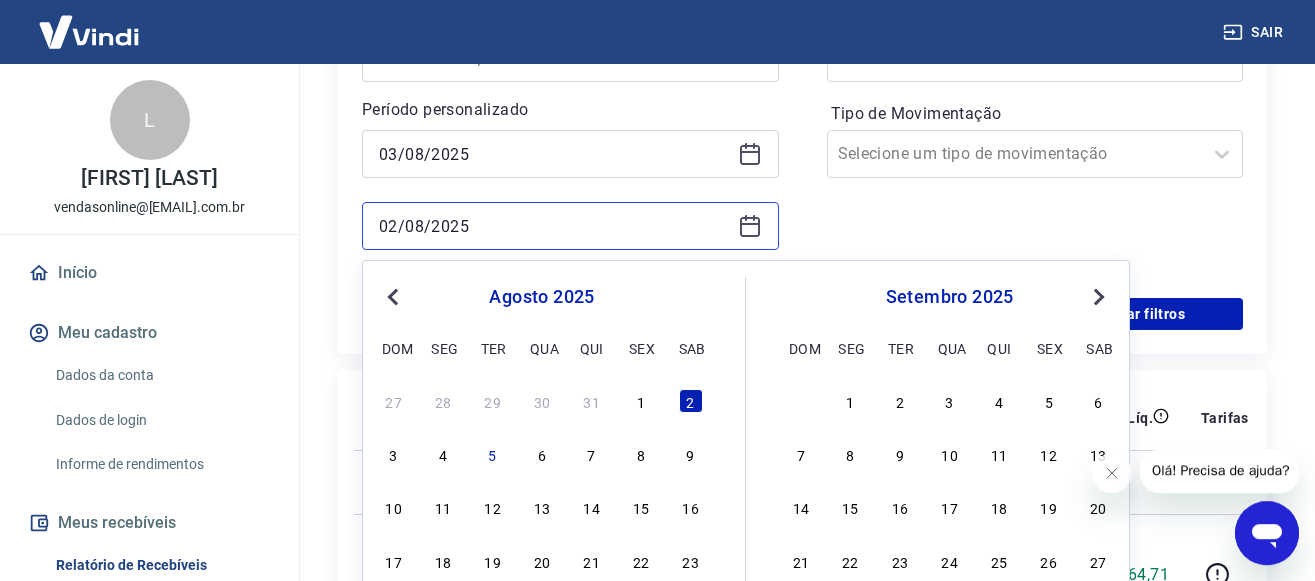 scroll, scrollTop: 530, scrollLeft: 0, axis: vertical 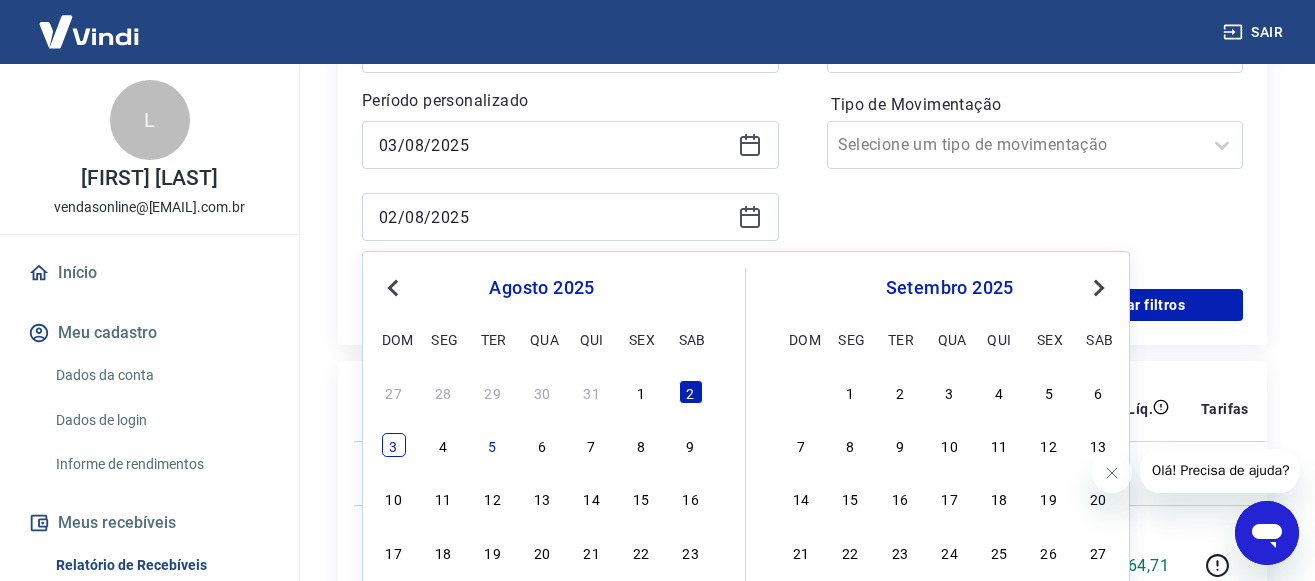 click on "3" at bounding box center (394, 445) 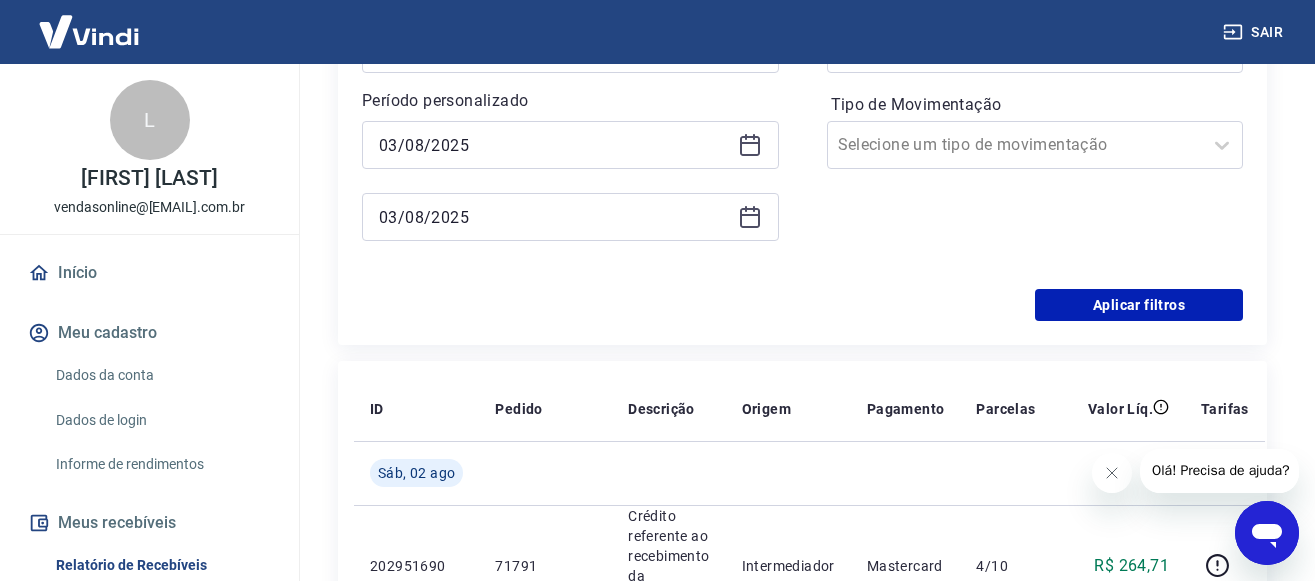 type on "03/08/2025" 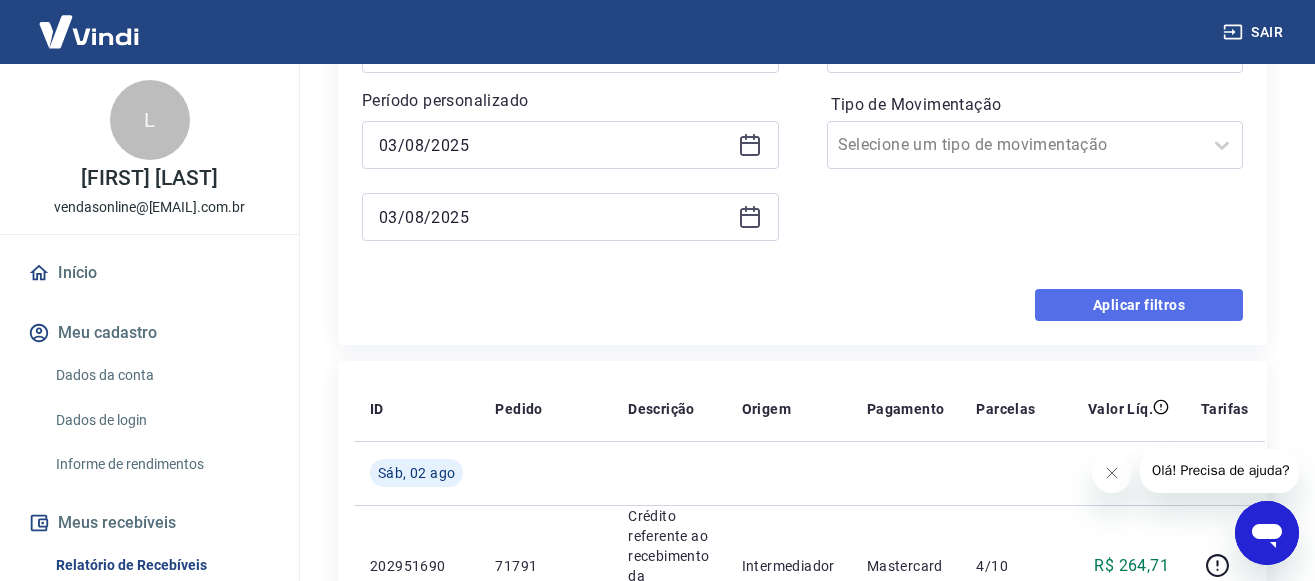 click on "Aplicar filtros" at bounding box center (1139, 305) 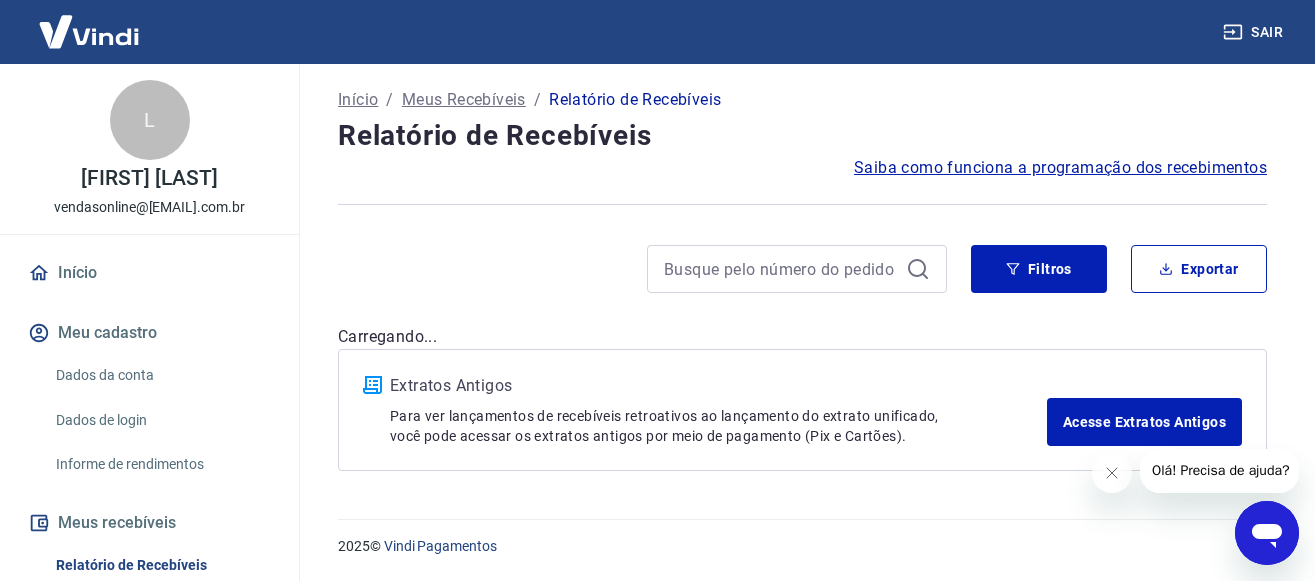 scroll, scrollTop: 122, scrollLeft: 0, axis: vertical 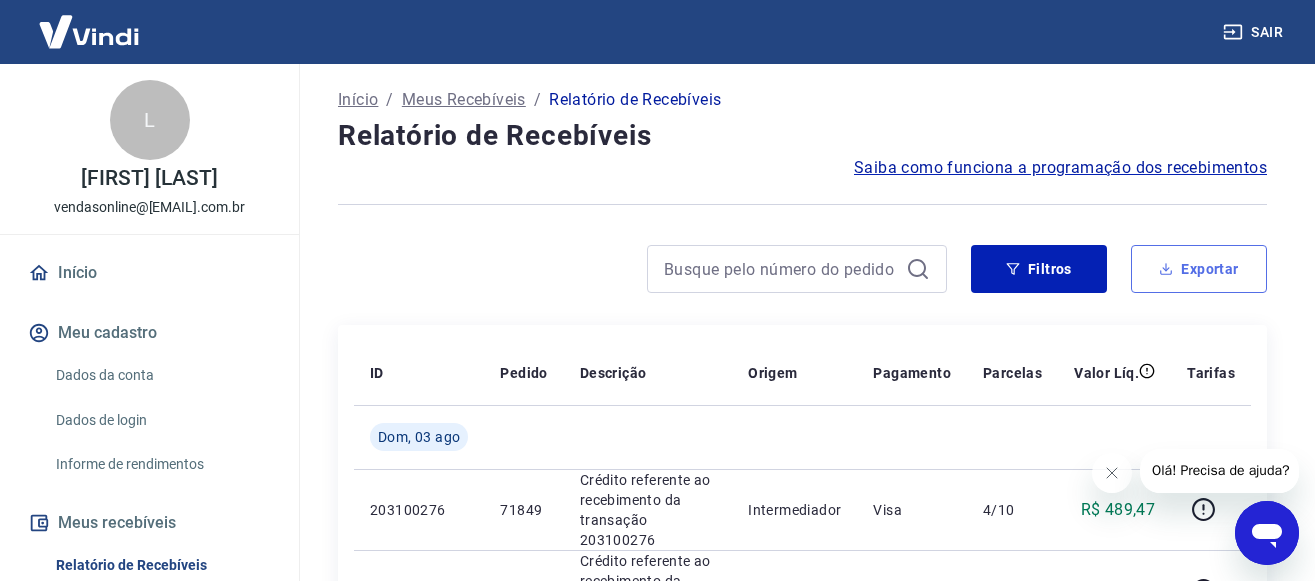 click on "Exportar" at bounding box center [1199, 269] 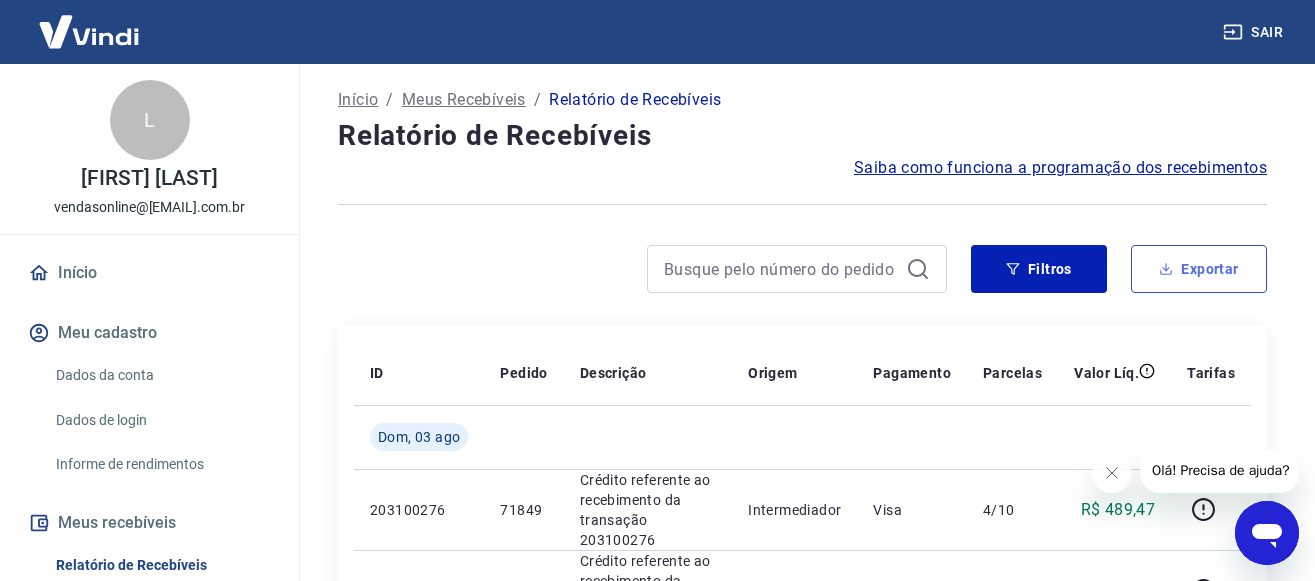 type on "03/08/2025" 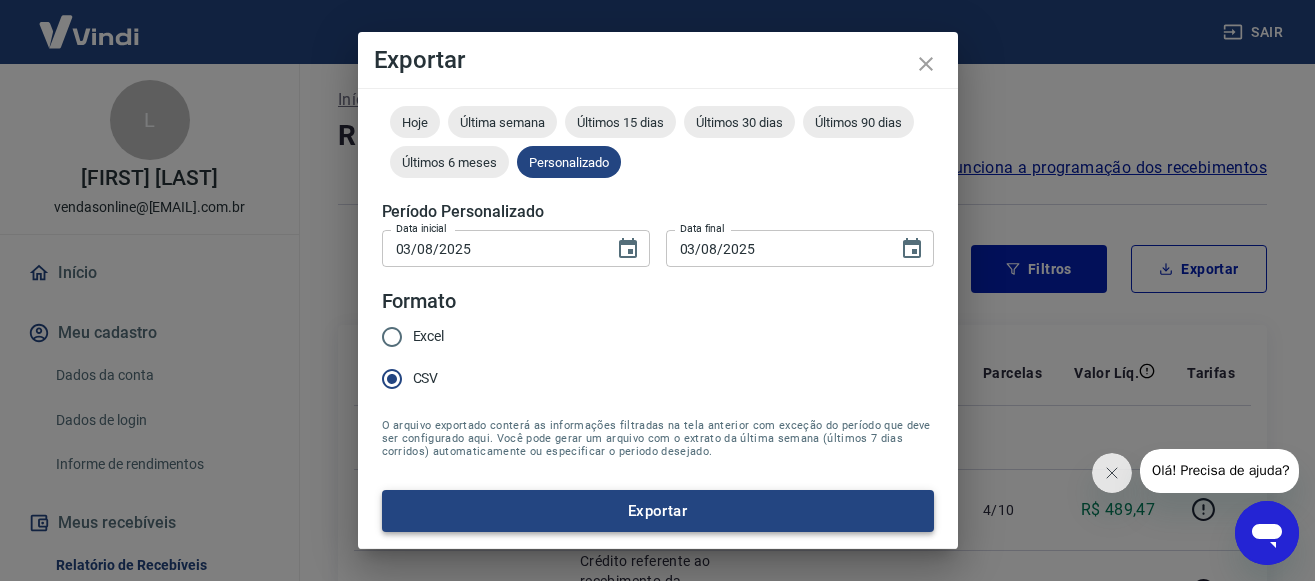 click on "Exportar" at bounding box center [658, 511] 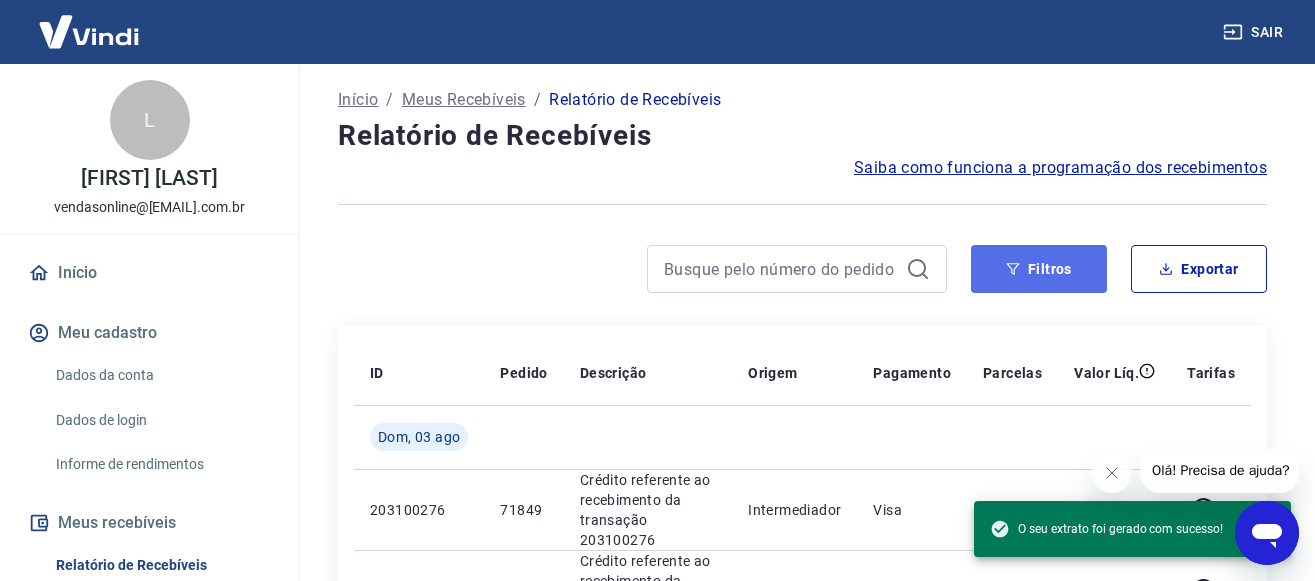 click on "Filtros" at bounding box center (1039, 269) 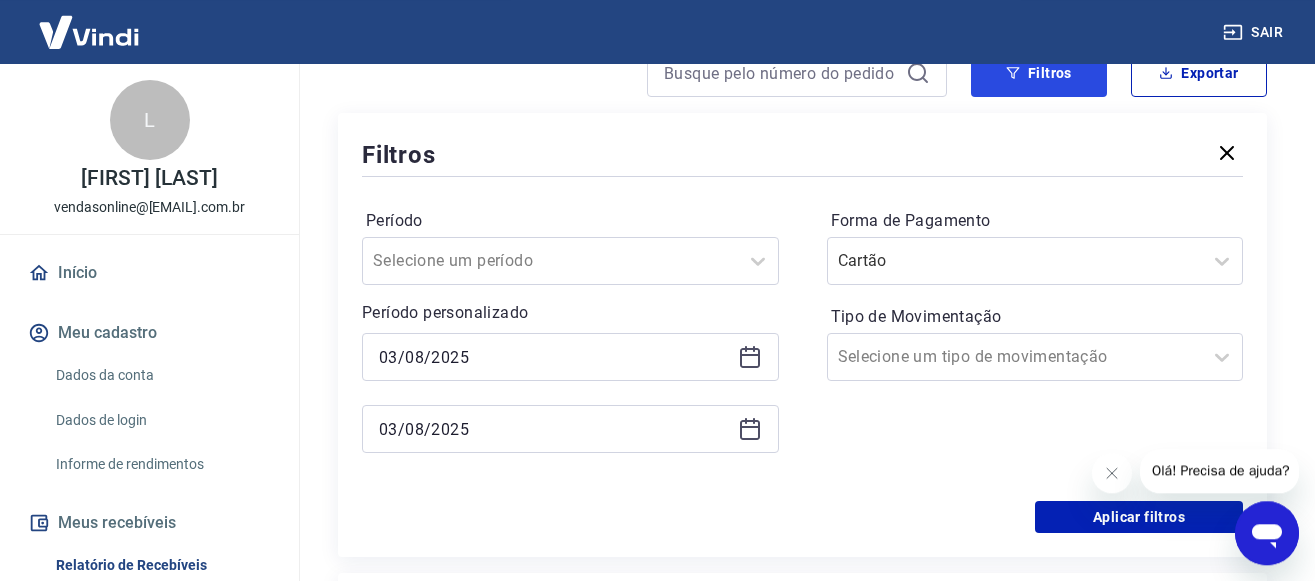 scroll, scrollTop: 326, scrollLeft: 0, axis: vertical 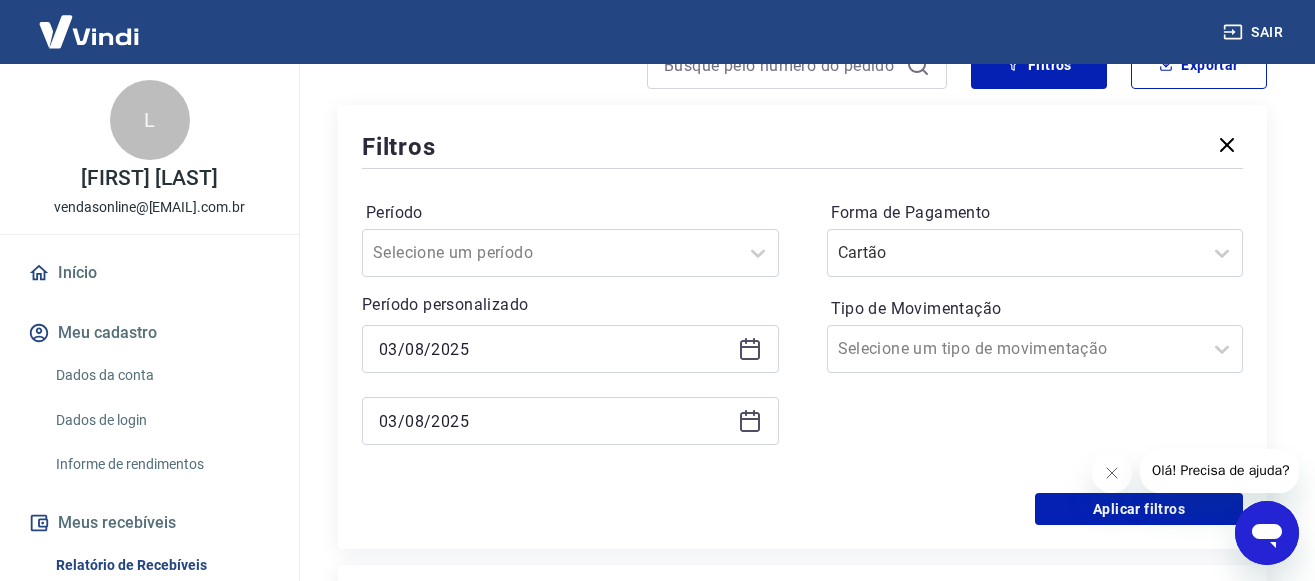 click 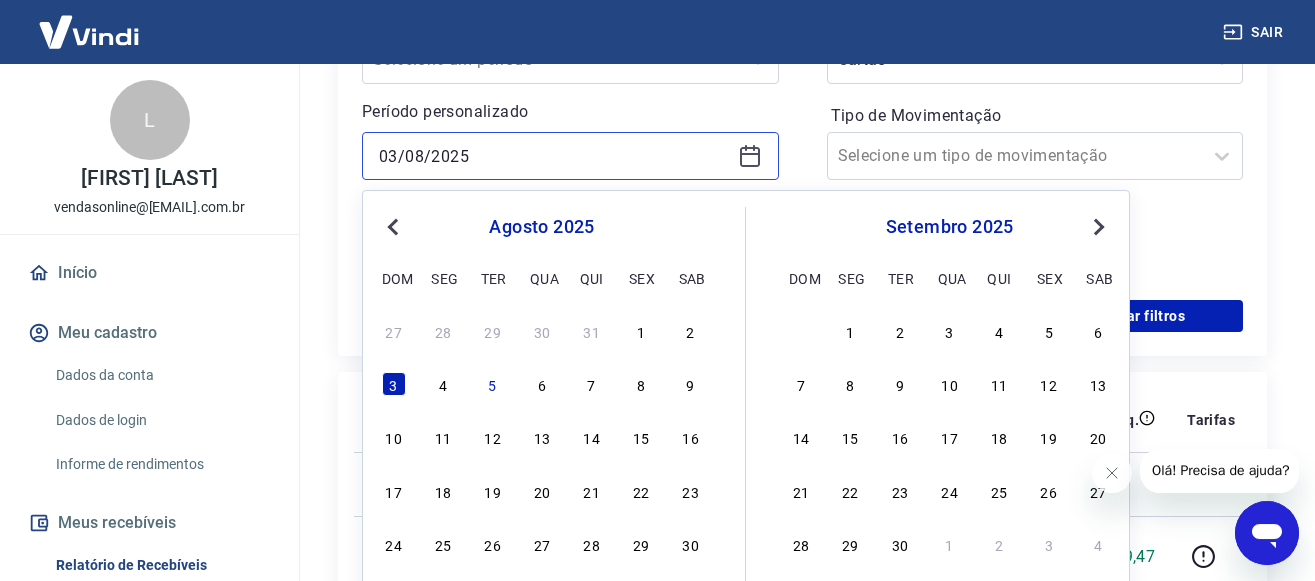 scroll, scrollTop: 530, scrollLeft: 0, axis: vertical 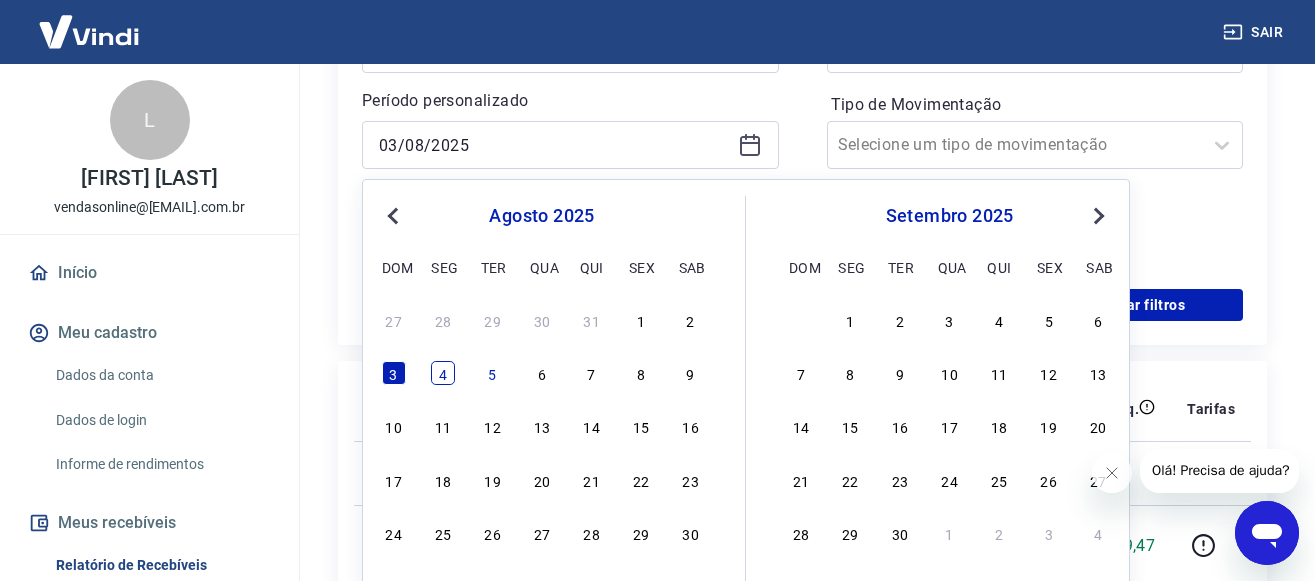 click on "4" at bounding box center [443, 373] 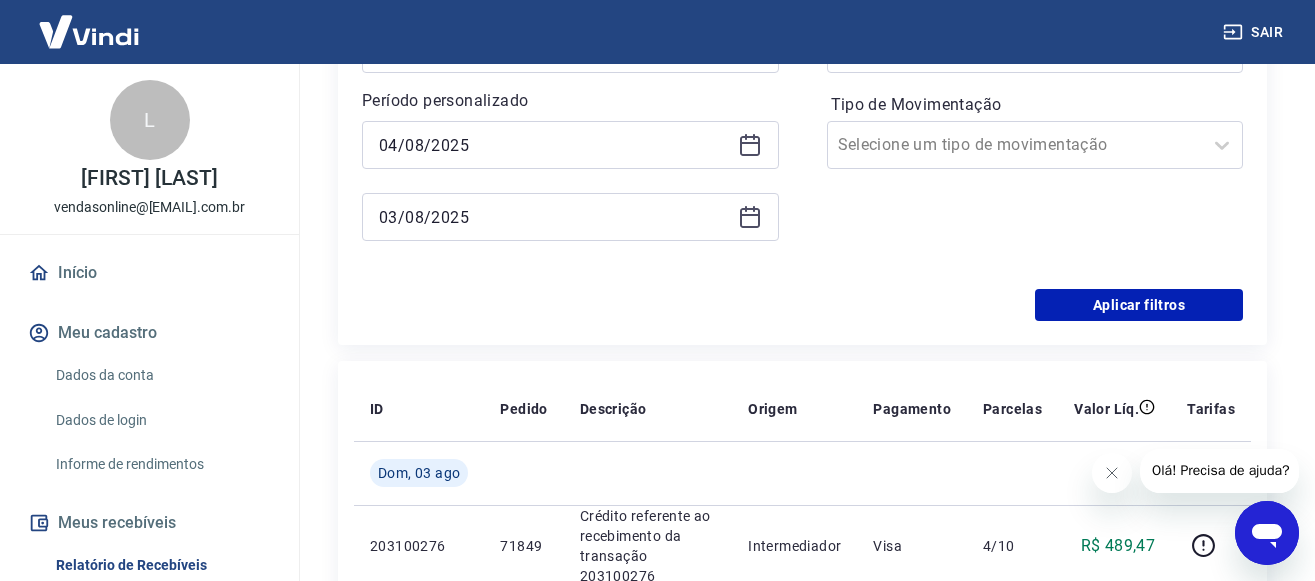 click 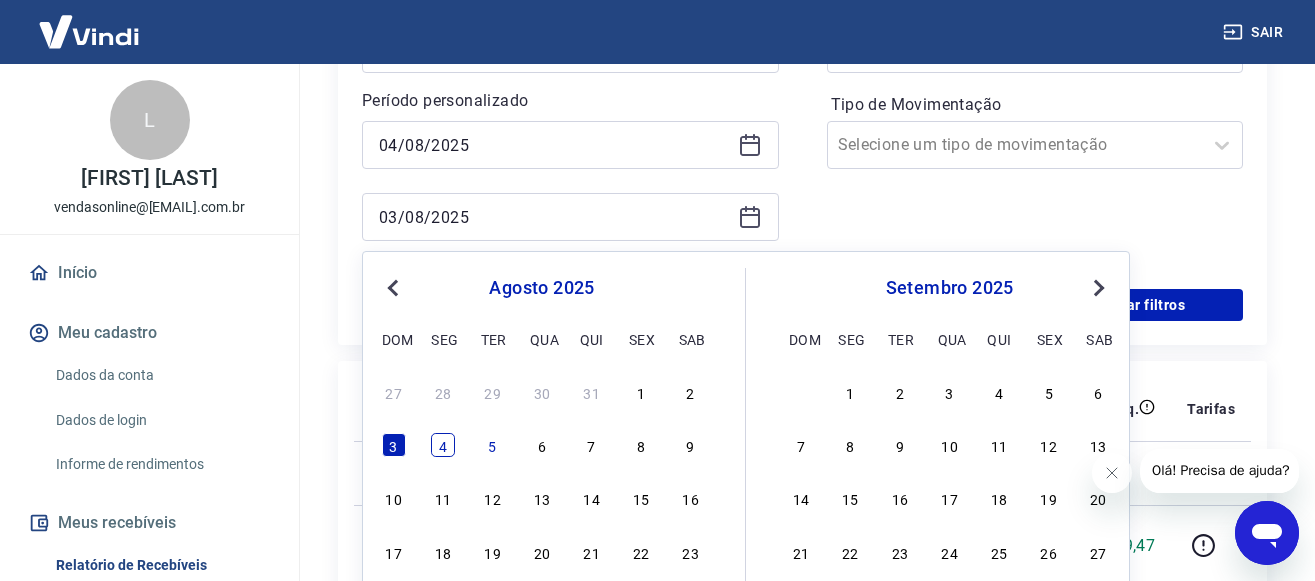 click on "4" at bounding box center (443, 445) 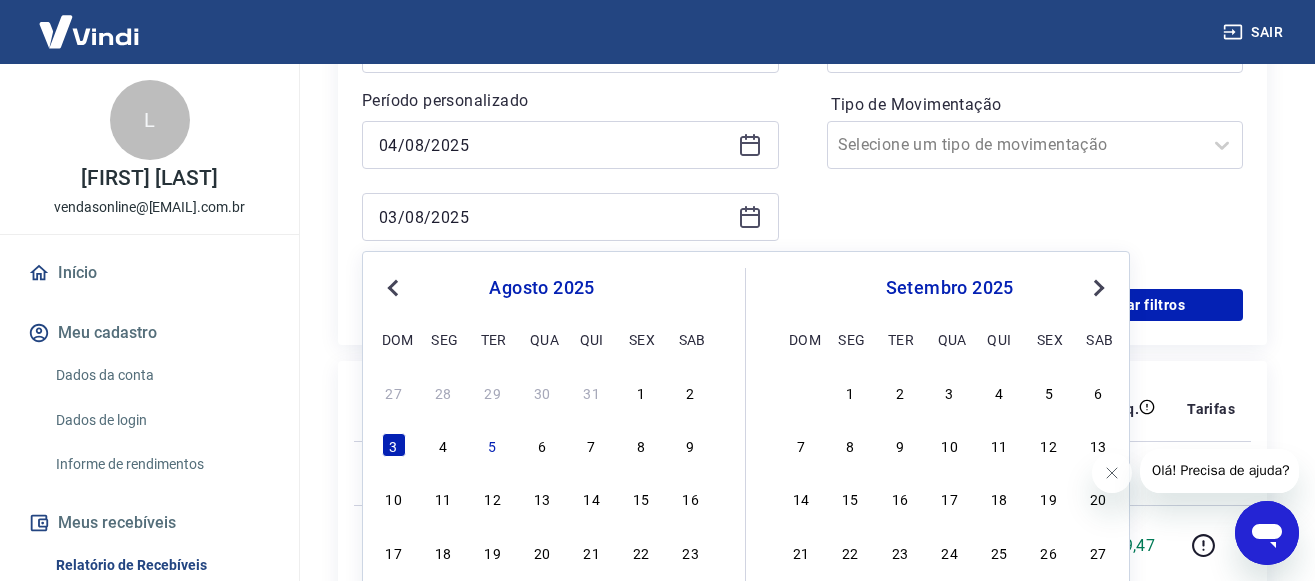 type on "04/08/2025" 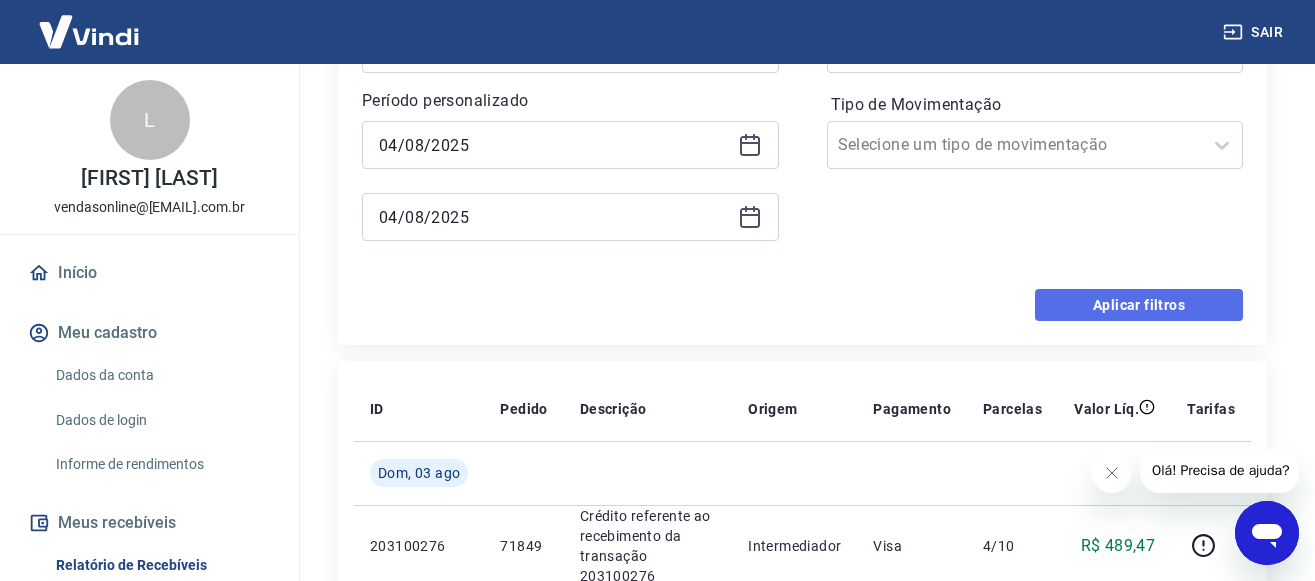 click on "Aplicar filtros" at bounding box center (1139, 305) 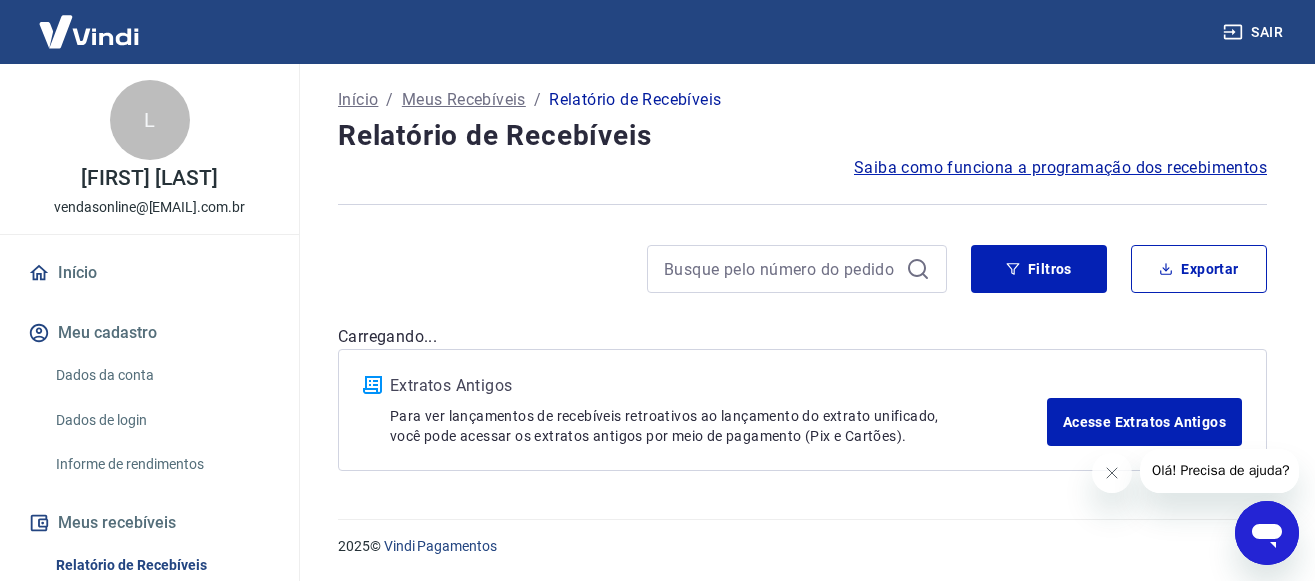 scroll, scrollTop: 122, scrollLeft: 0, axis: vertical 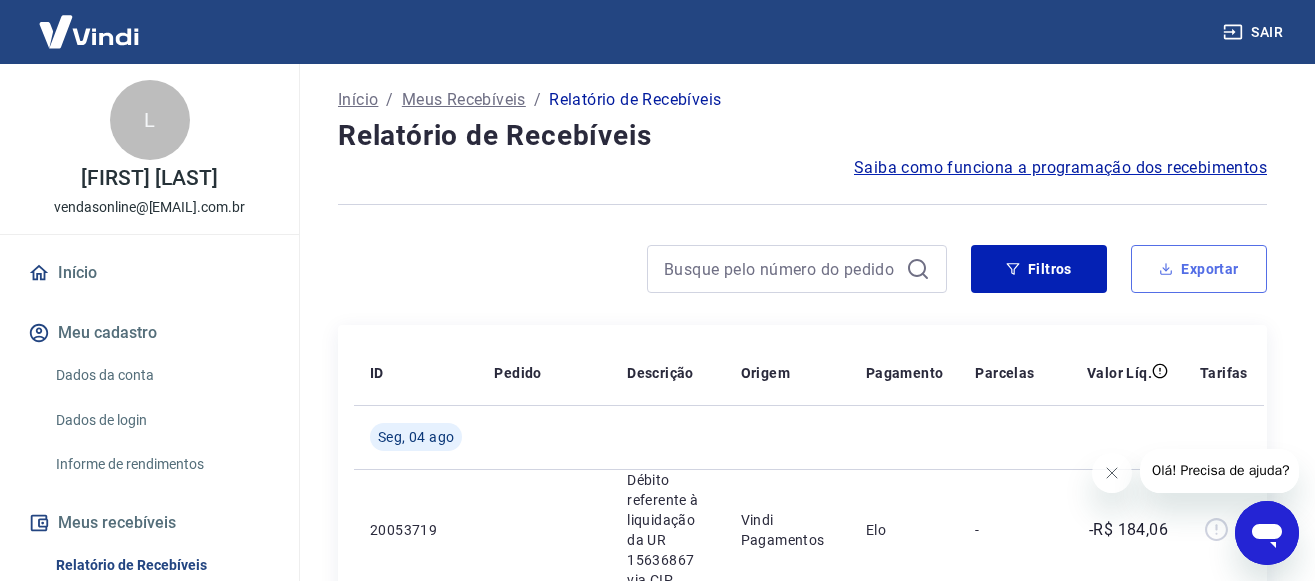 click on "Exportar" at bounding box center (1199, 269) 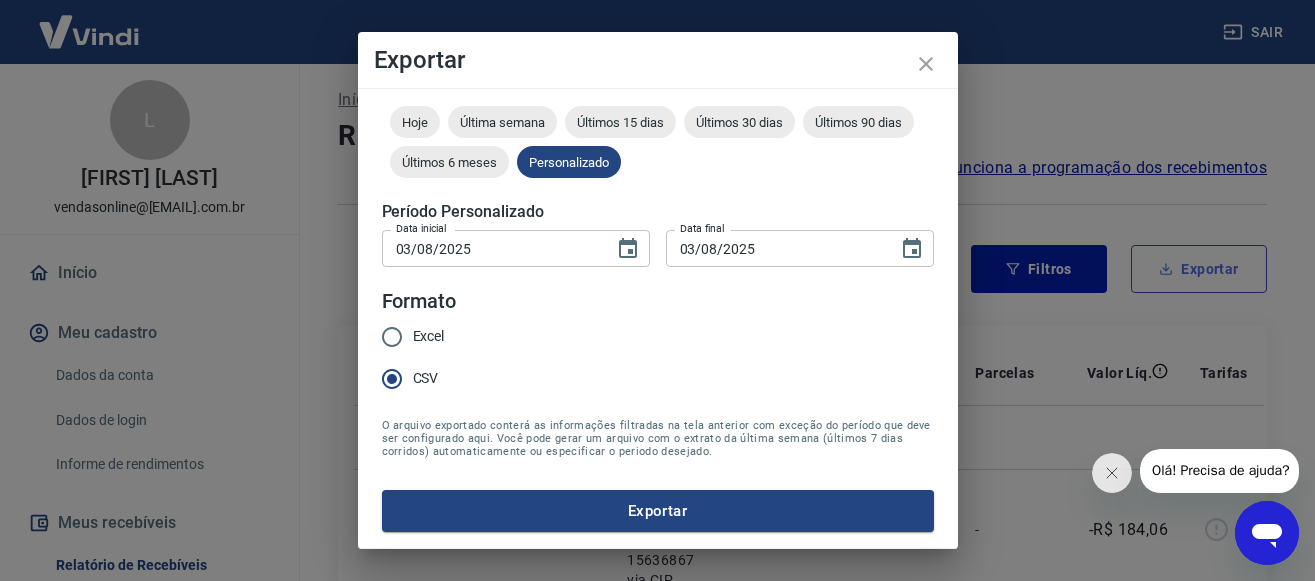 type on "04/08/2025" 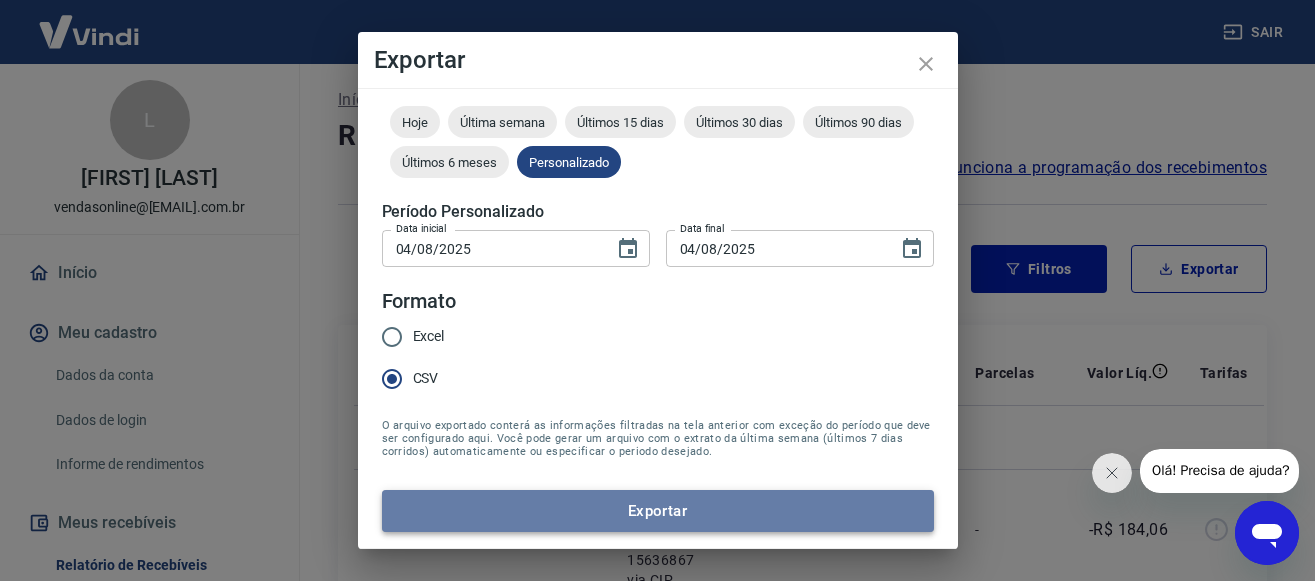 click on "Exportar" at bounding box center [658, 511] 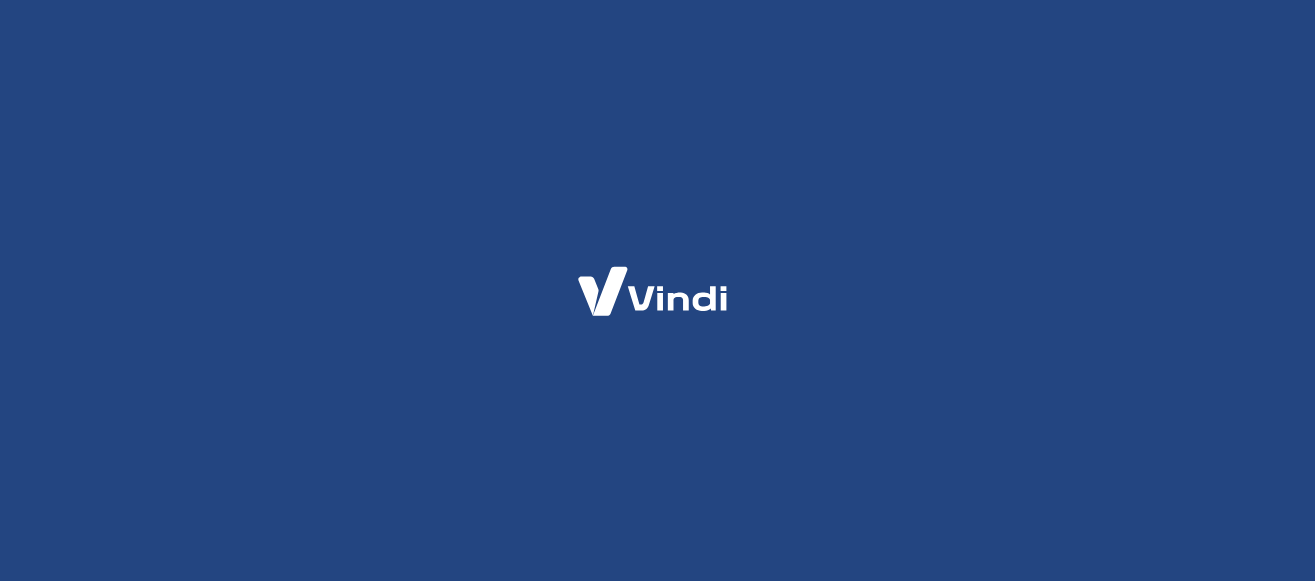 scroll, scrollTop: 0, scrollLeft: 0, axis: both 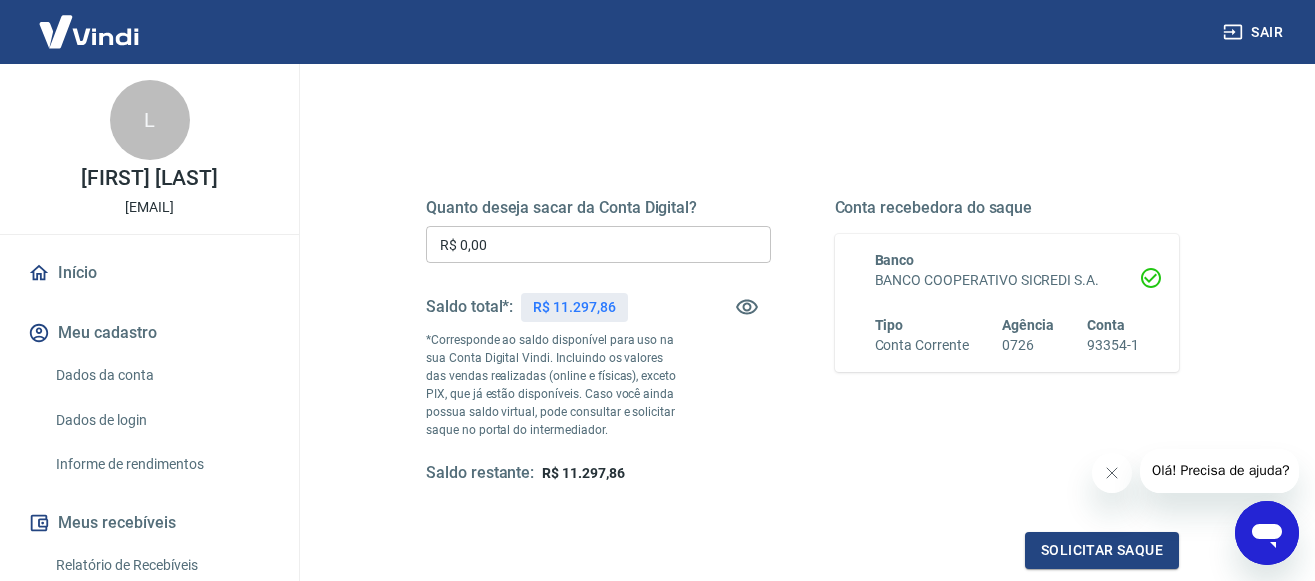 click on "R$ 0,00" at bounding box center [598, 244] 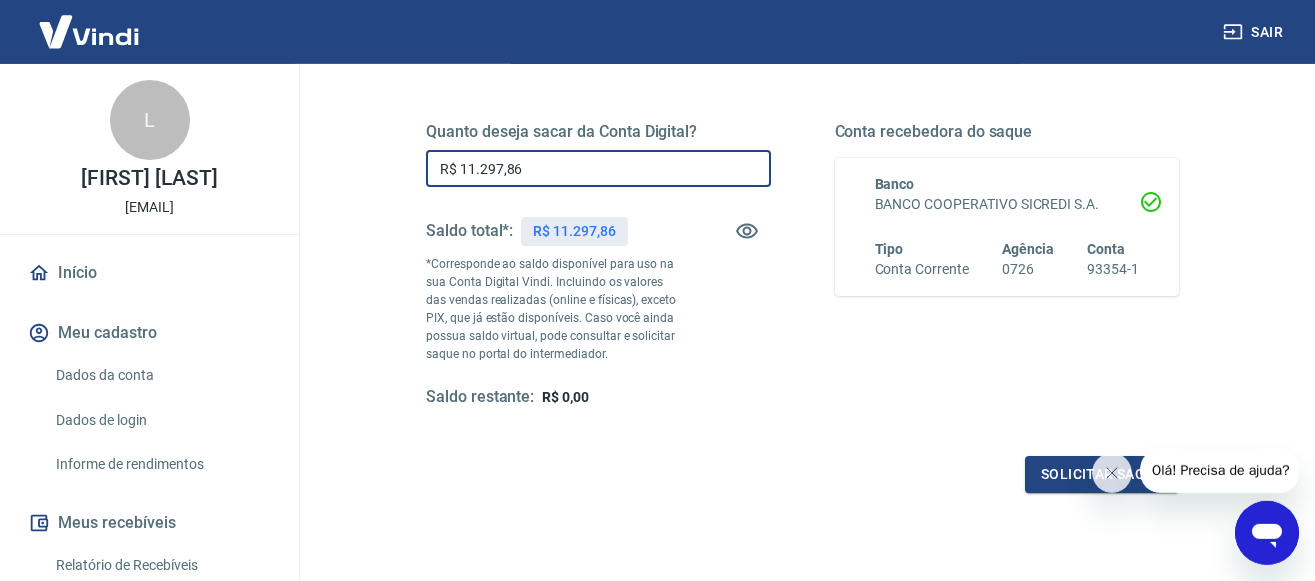 scroll, scrollTop: 306, scrollLeft: 0, axis: vertical 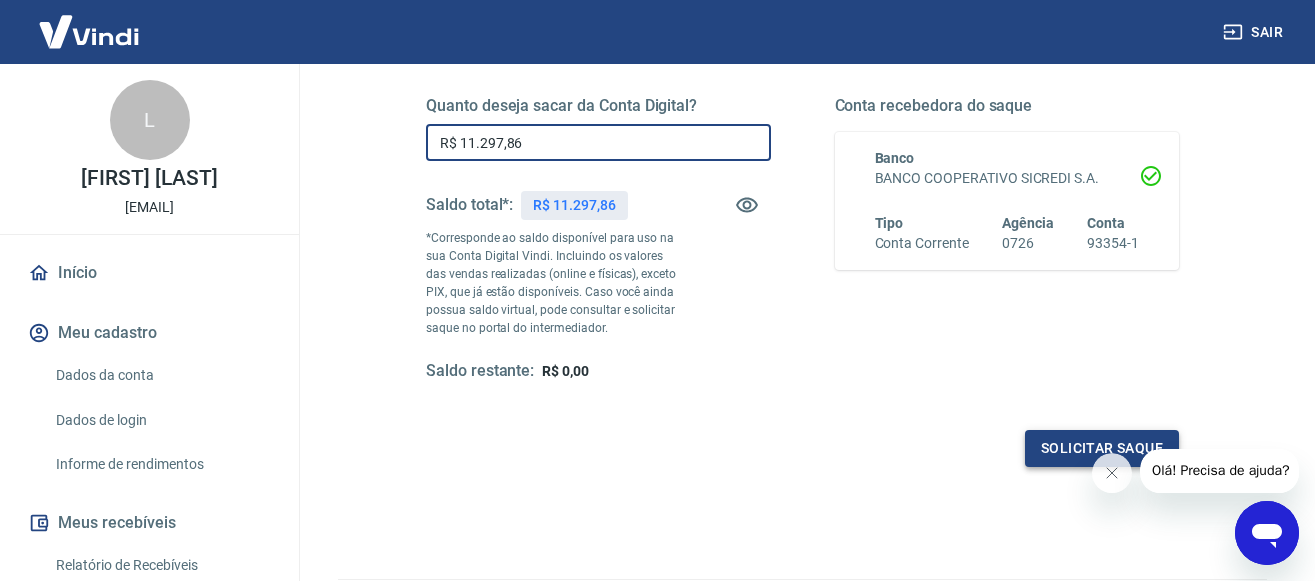 type on "R$ 11.297,86" 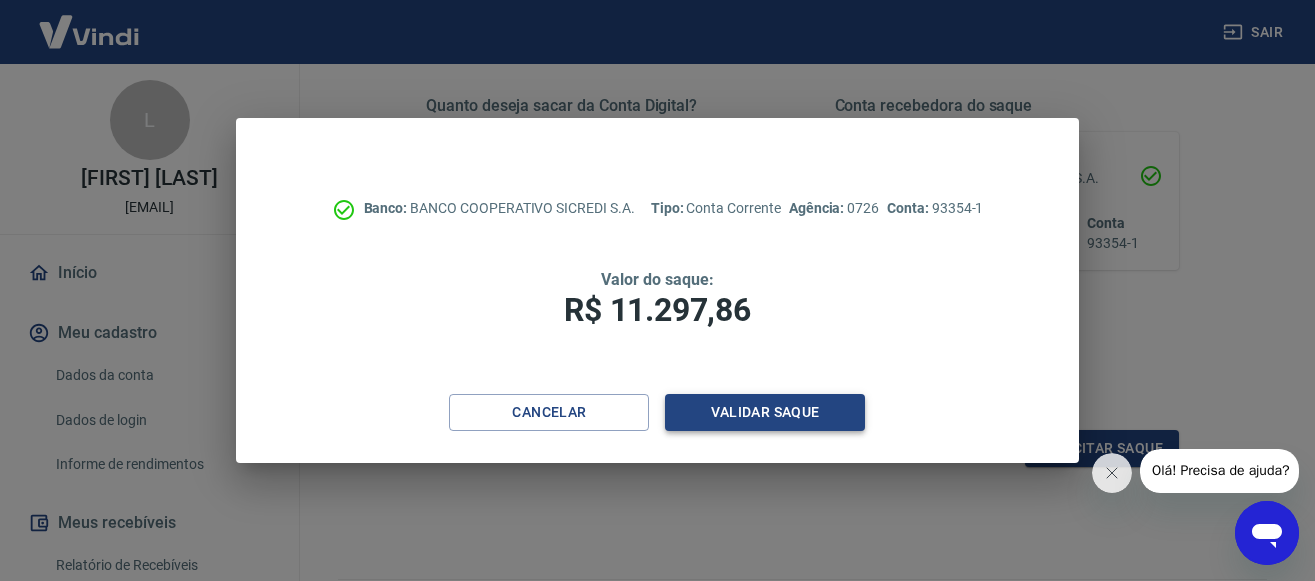 click on "Validar saque" at bounding box center [765, 412] 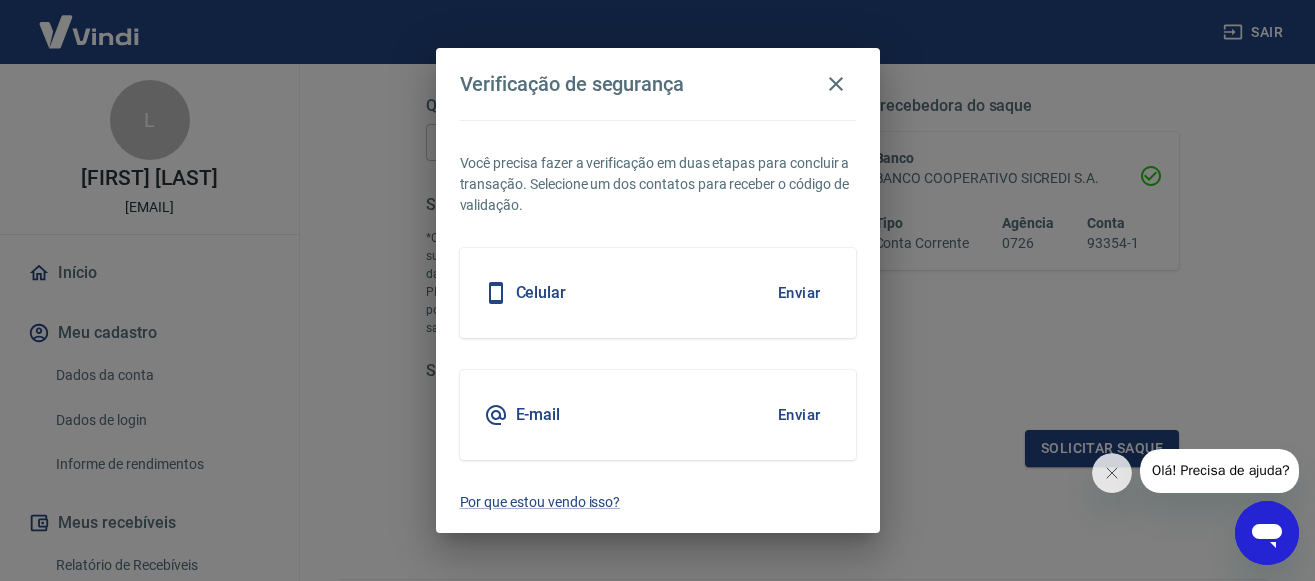 click on "Enviar" at bounding box center (799, 293) 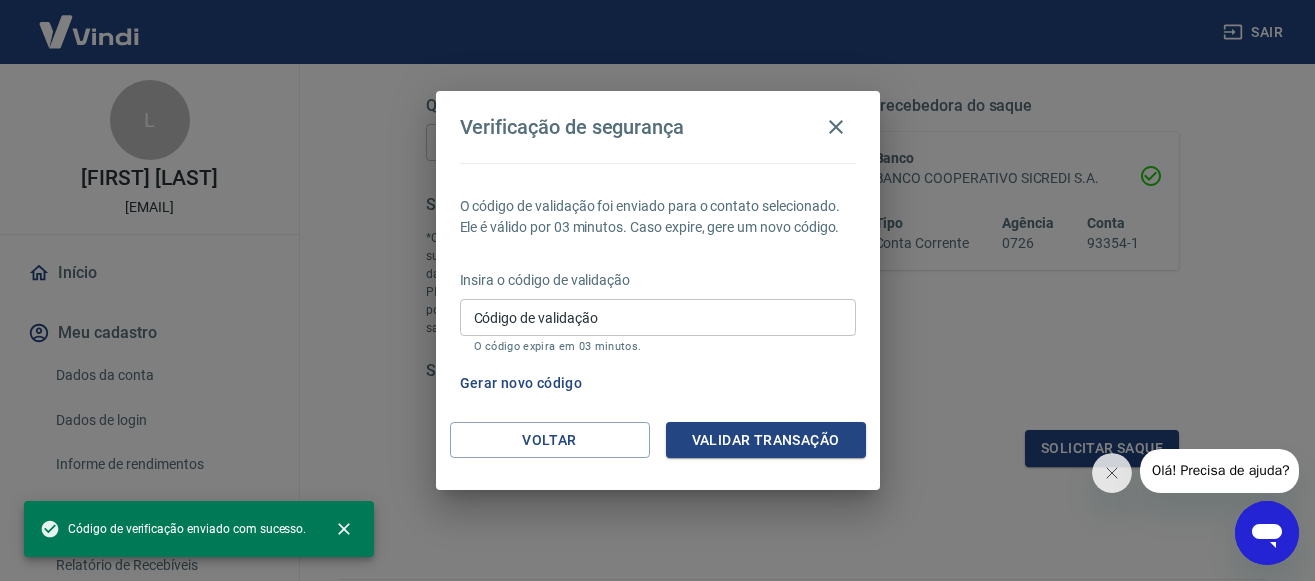 click on "Código de validação" at bounding box center [658, 317] 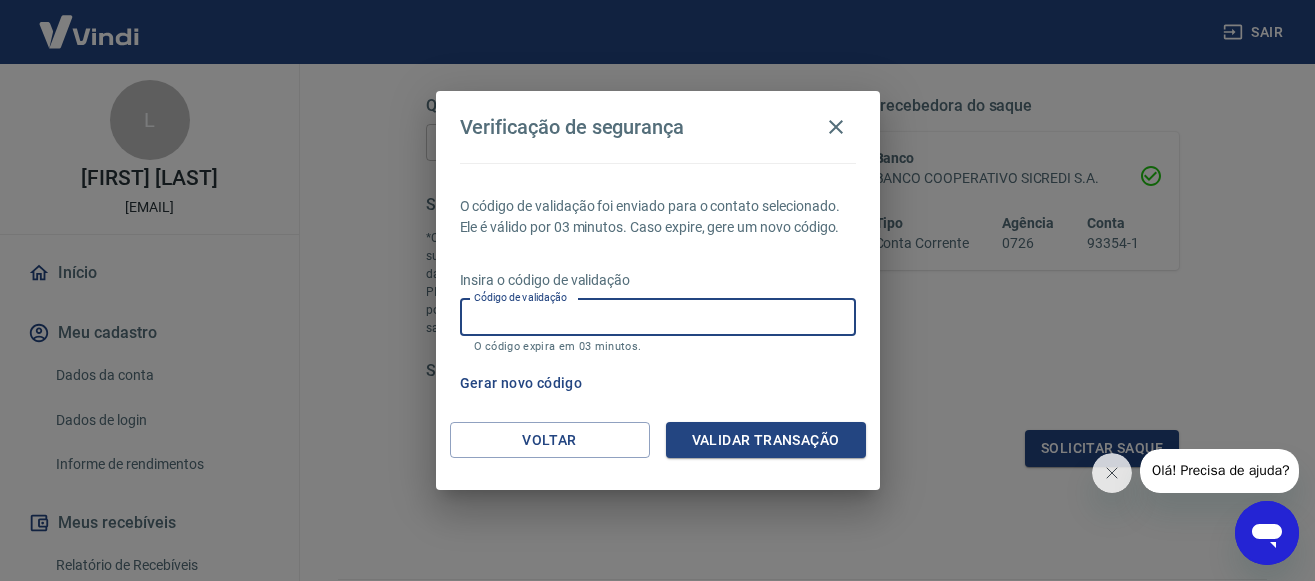 click on "Código de validação" at bounding box center [658, 317] 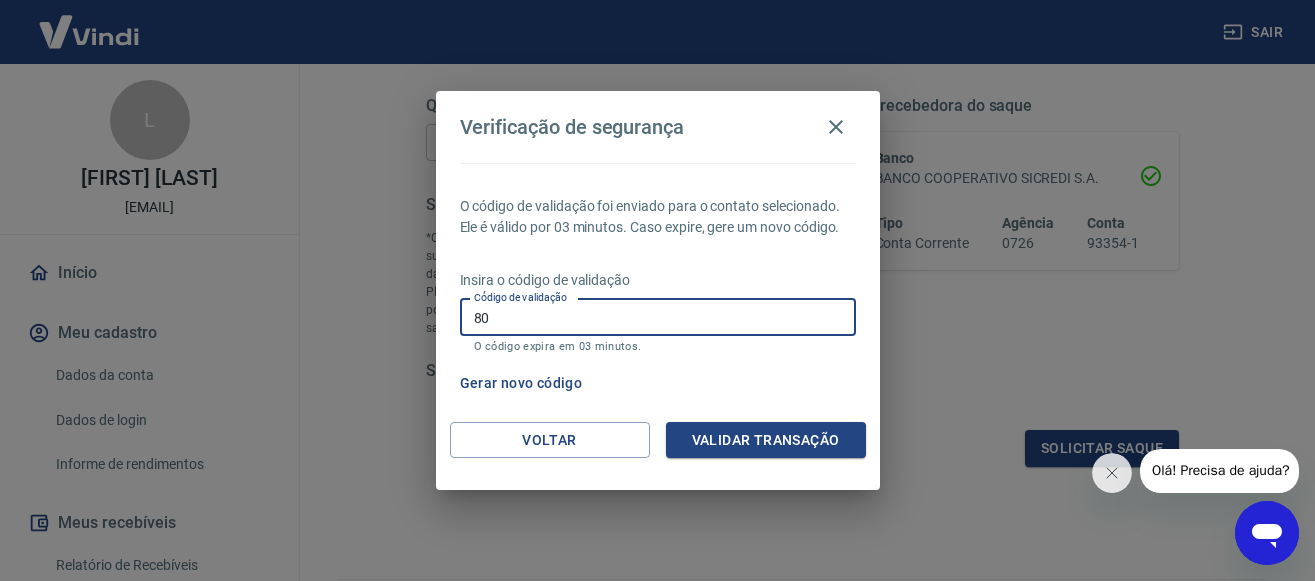 type on "8" 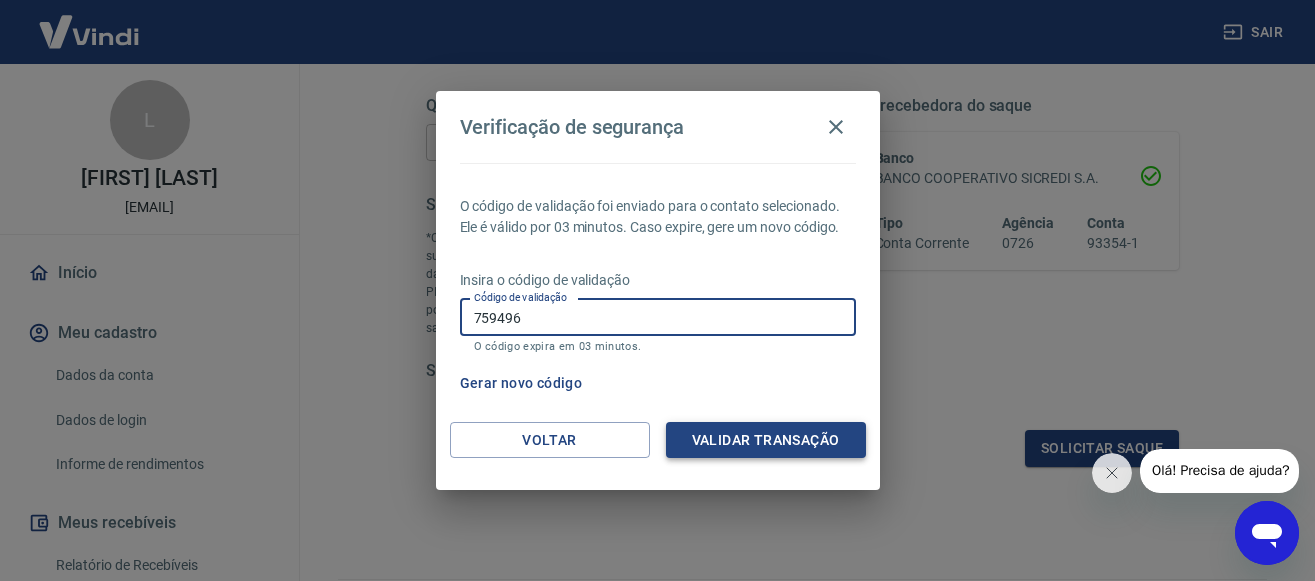 type on "759496" 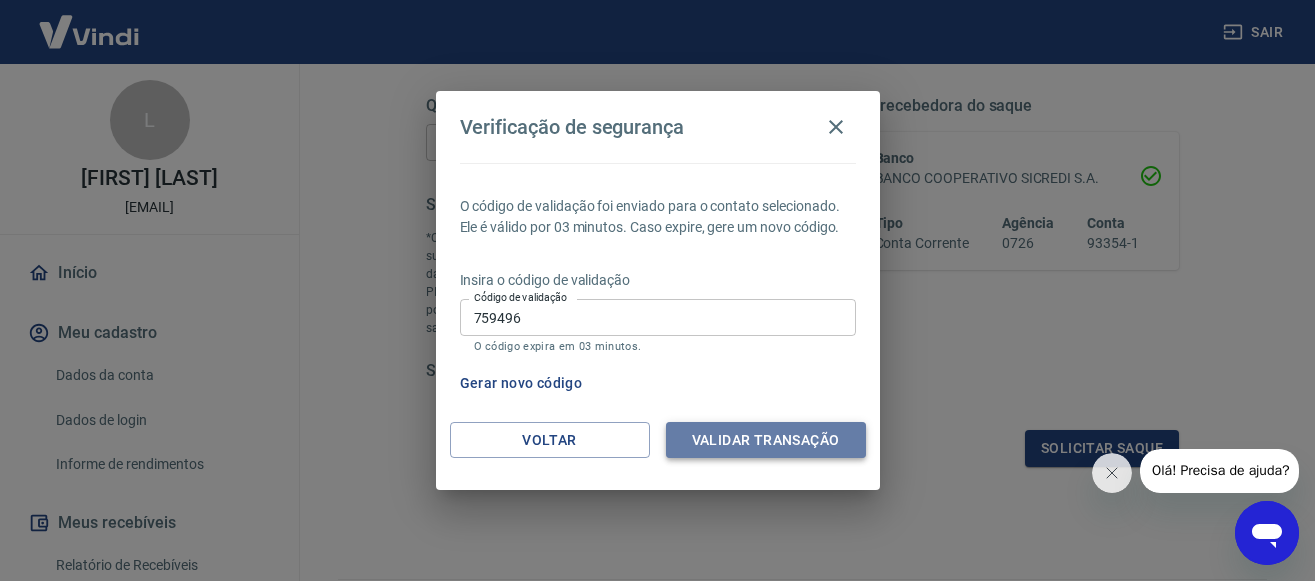click on "Validar transação" at bounding box center [766, 440] 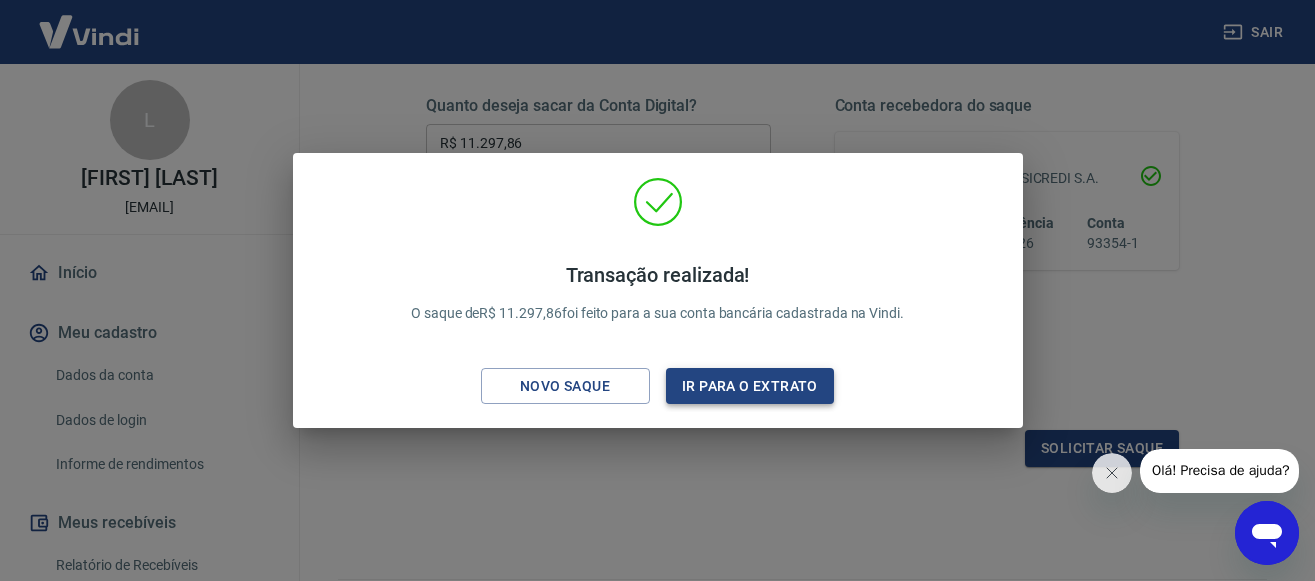 click on "Ir para o extrato" at bounding box center (750, 386) 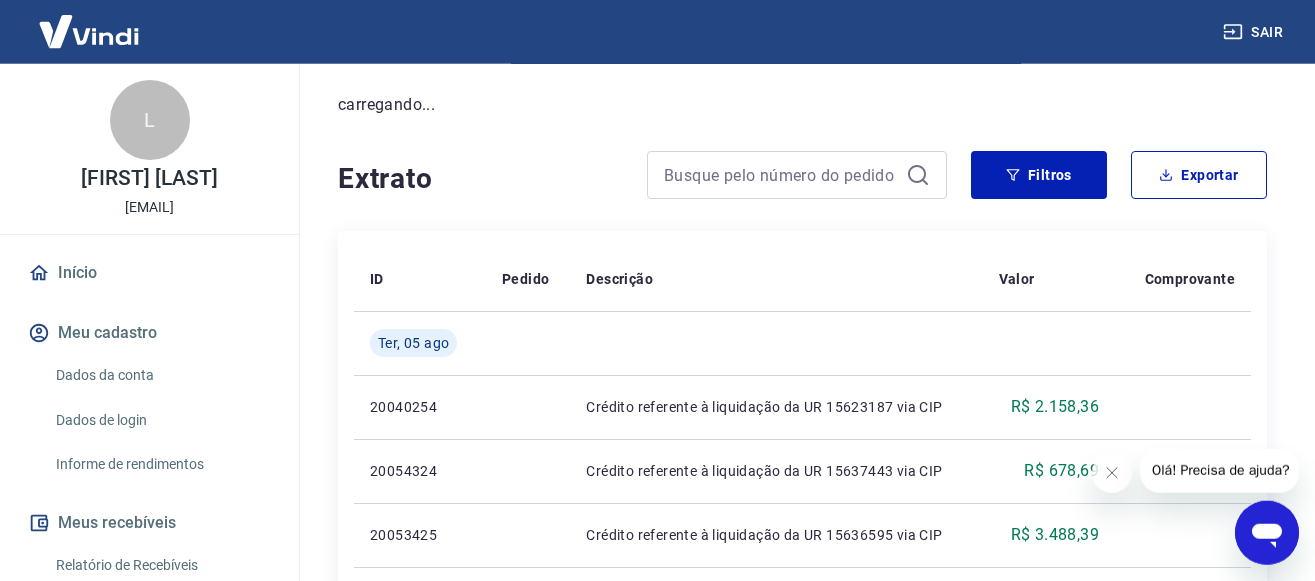 scroll, scrollTop: 306, scrollLeft: 0, axis: vertical 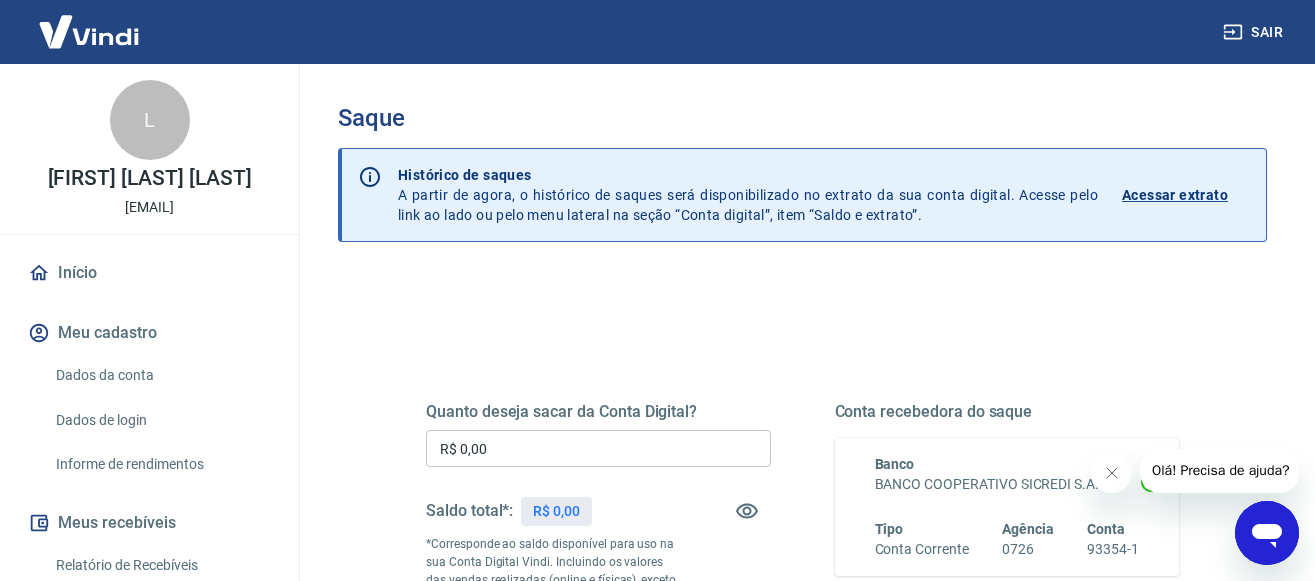 click on "Acessar extrato" at bounding box center [1175, 195] 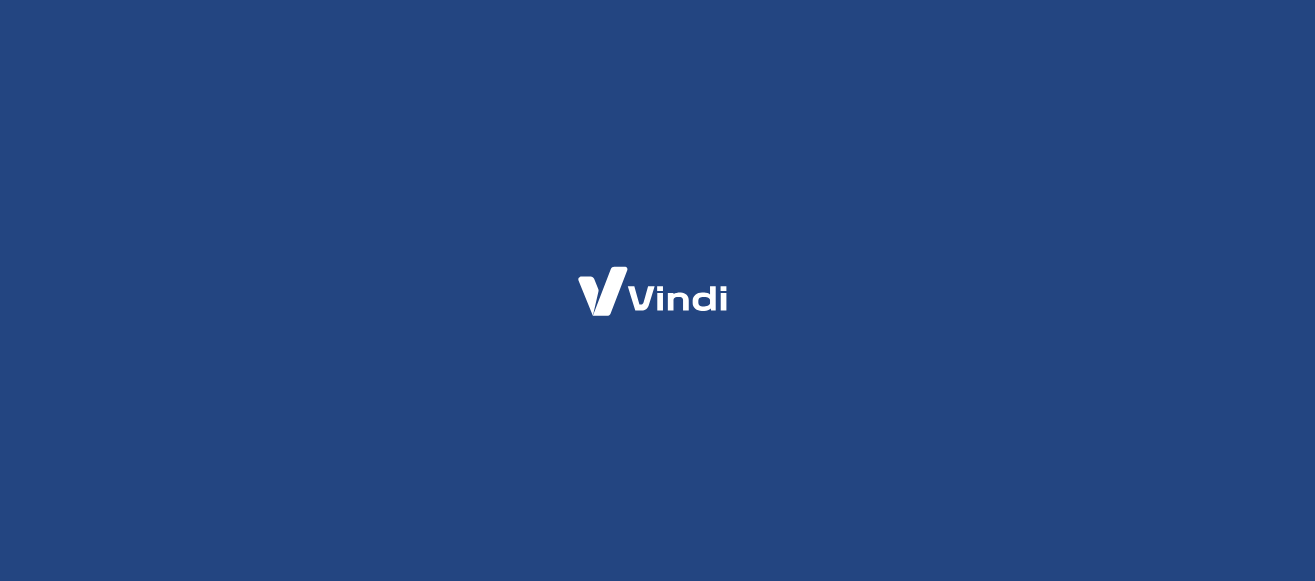 scroll, scrollTop: 0, scrollLeft: 0, axis: both 